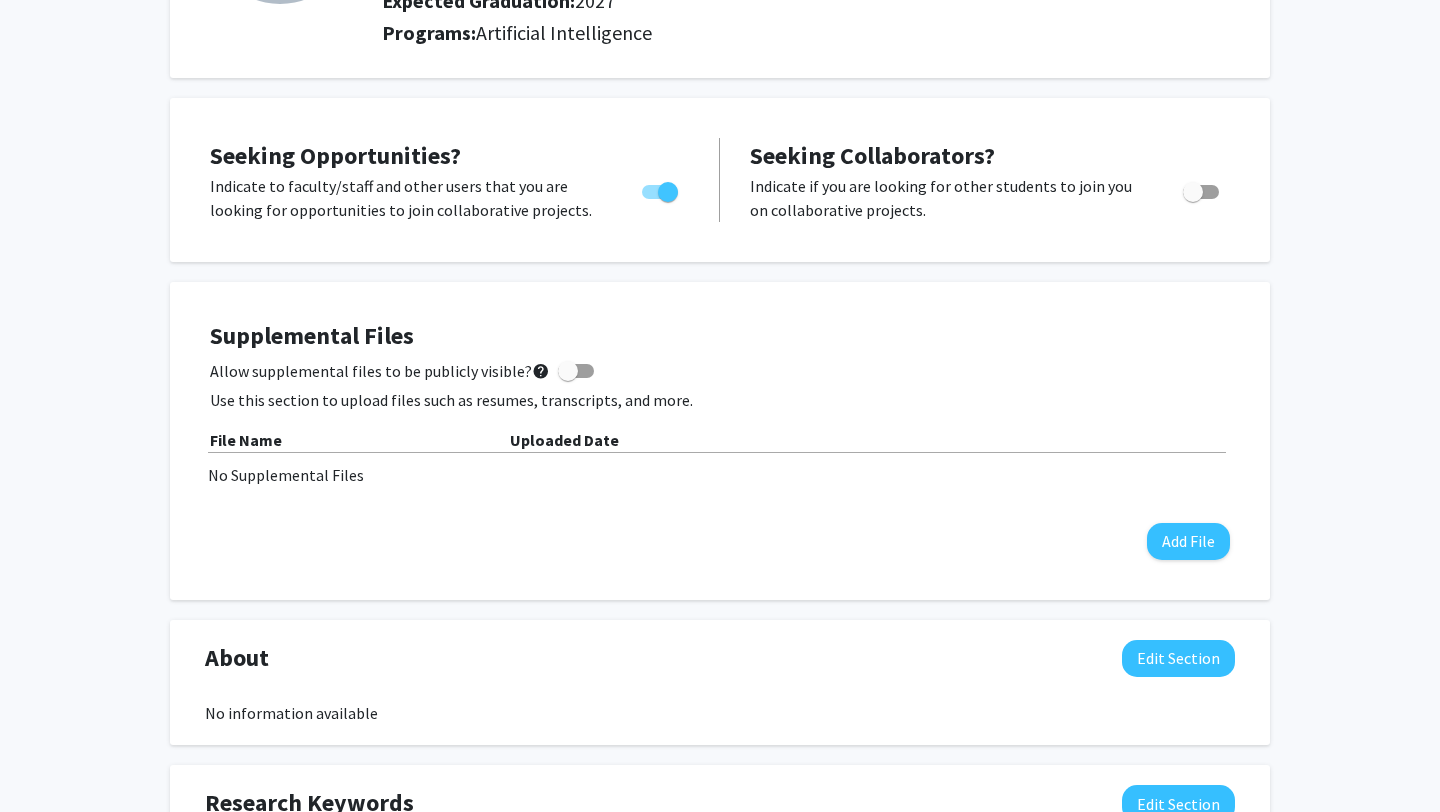 scroll, scrollTop: 0, scrollLeft: 0, axis: both 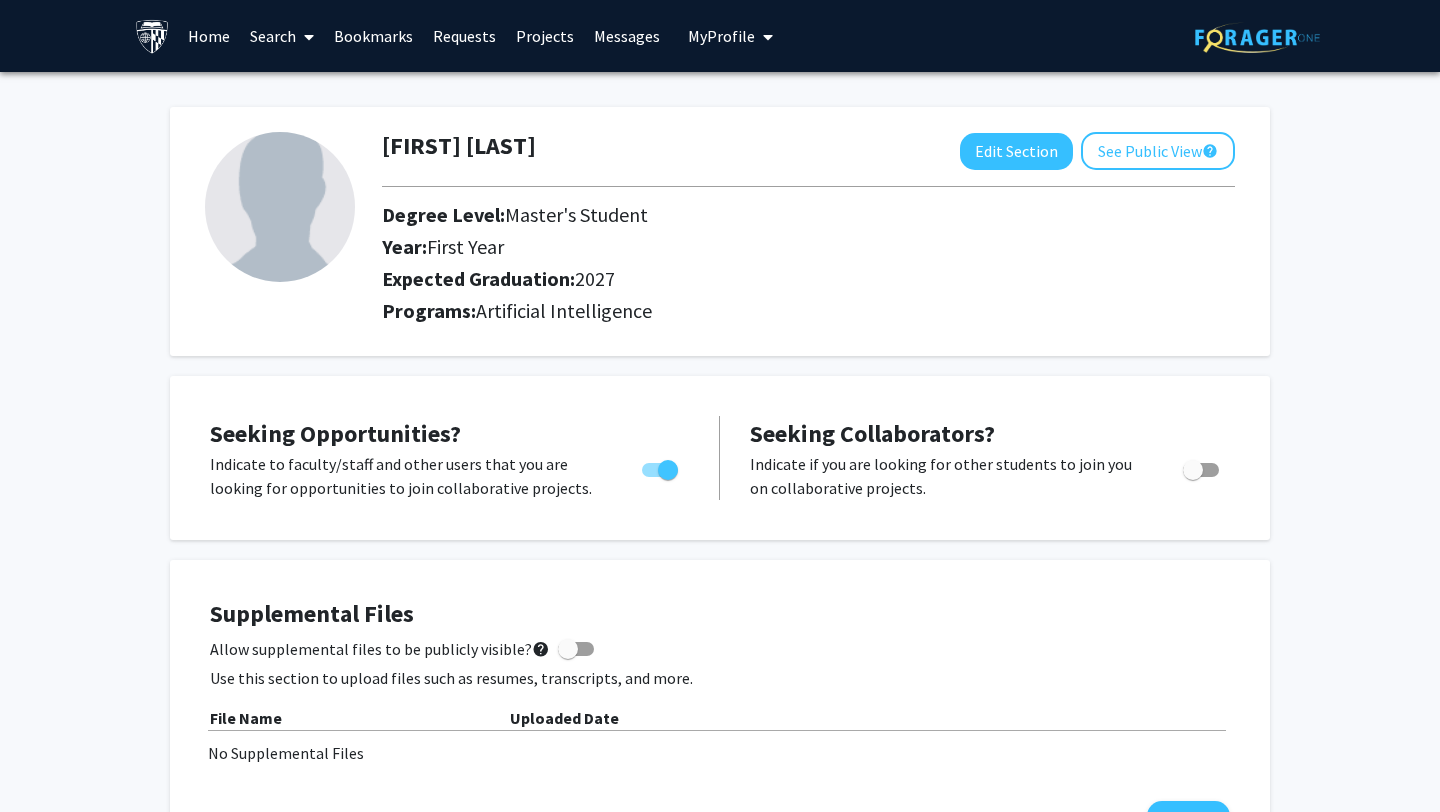 click on "Search" at bounding box center [282, 36] 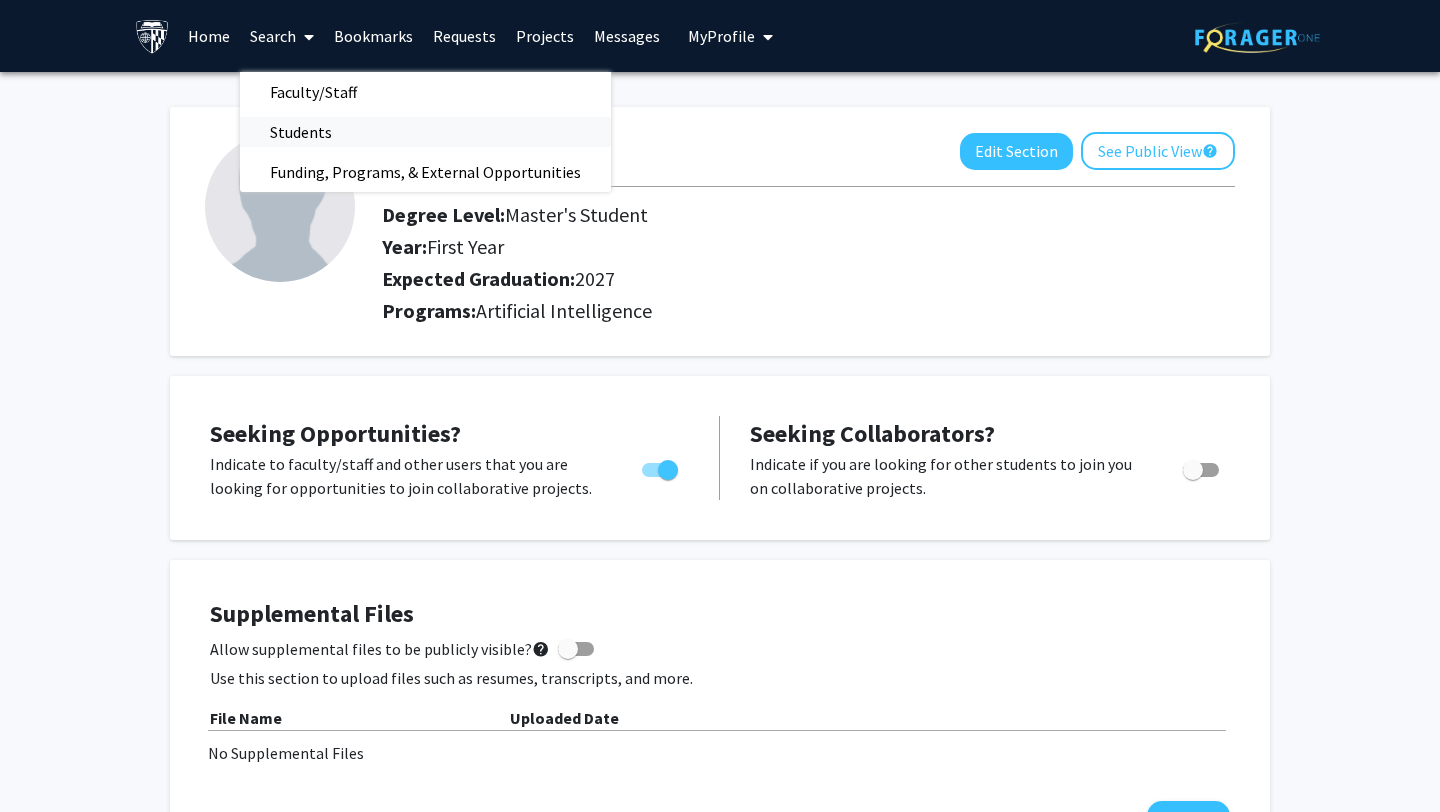 click on "Students" at bounding box center [301, 132] 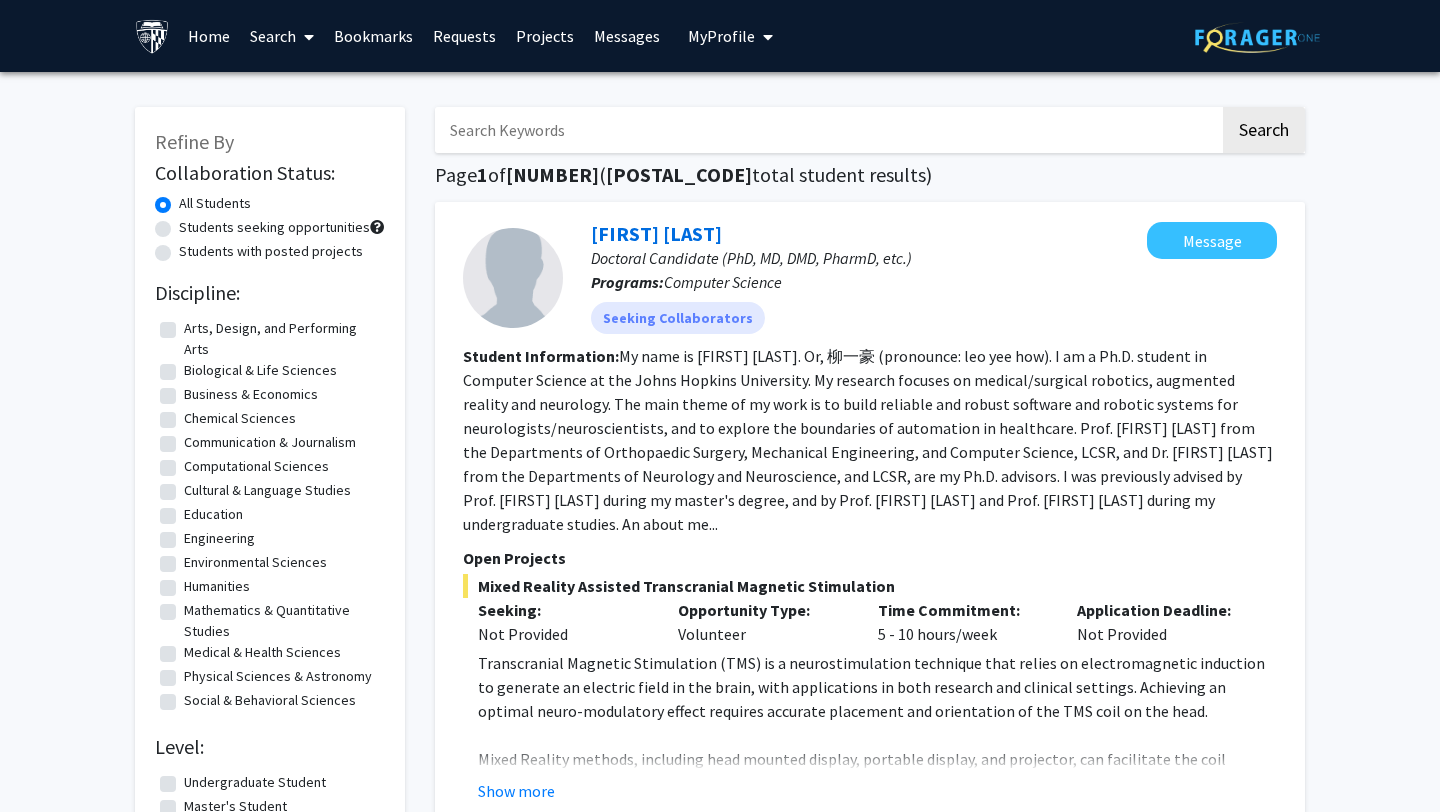 click at bounding box center [827, 130] 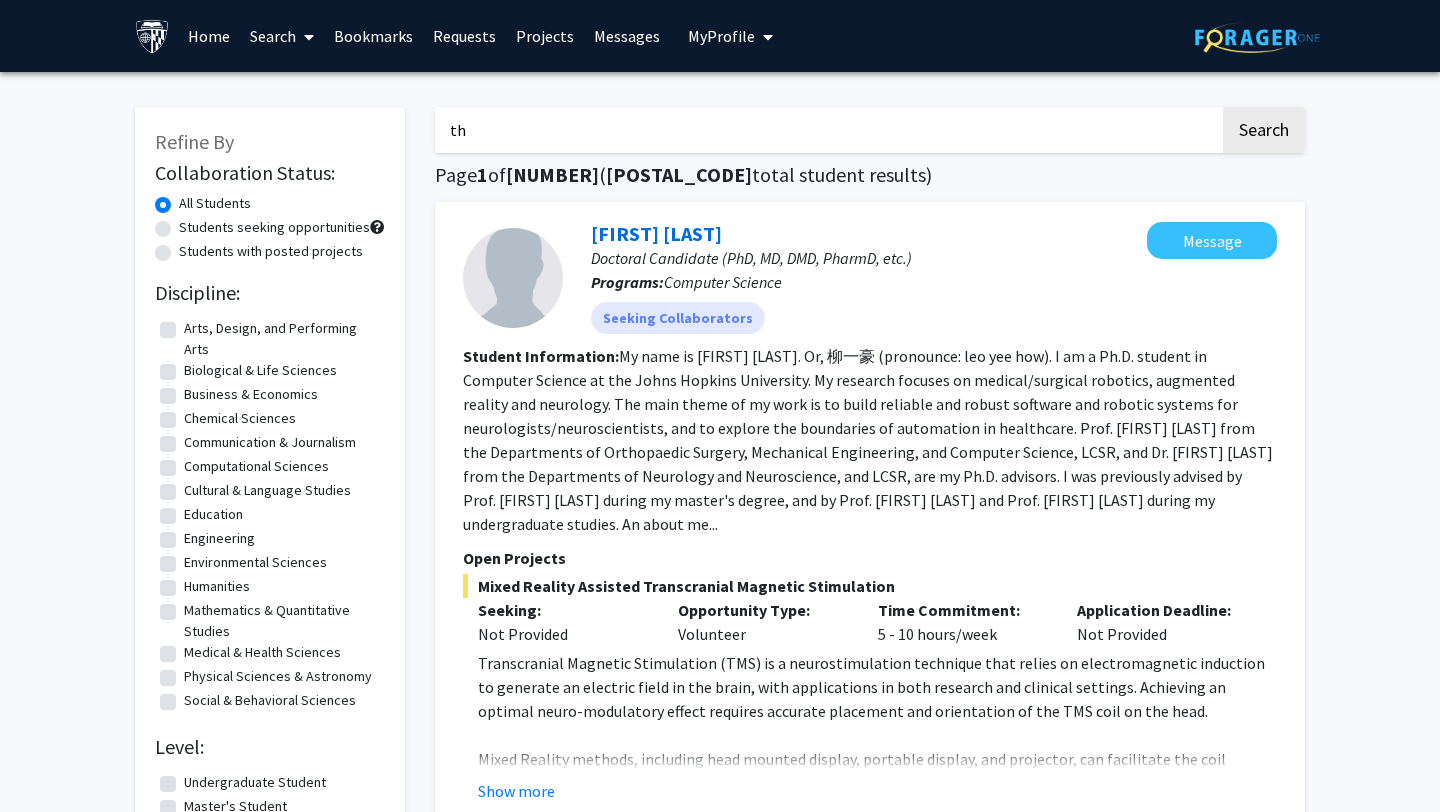 type on "t" 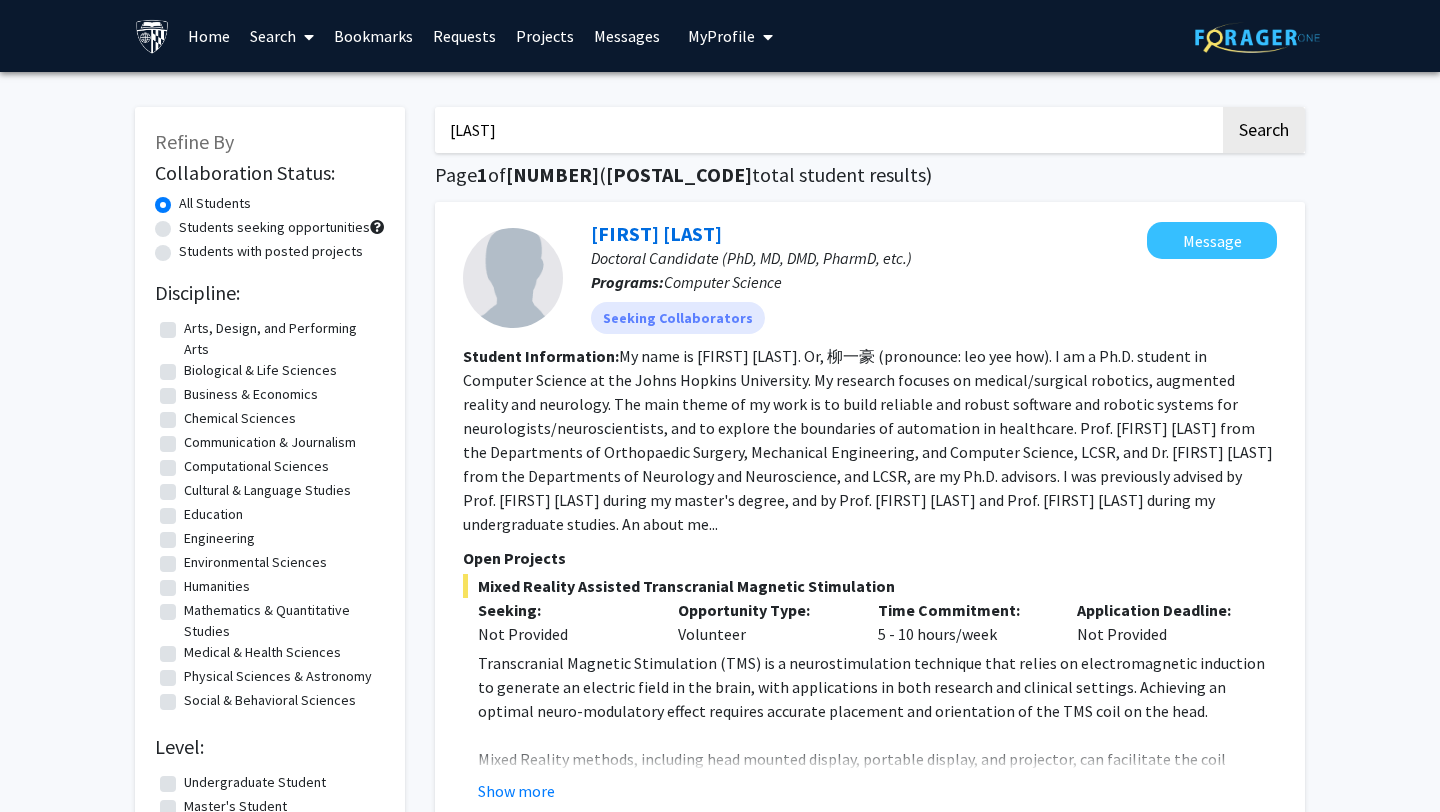 click on "Search" 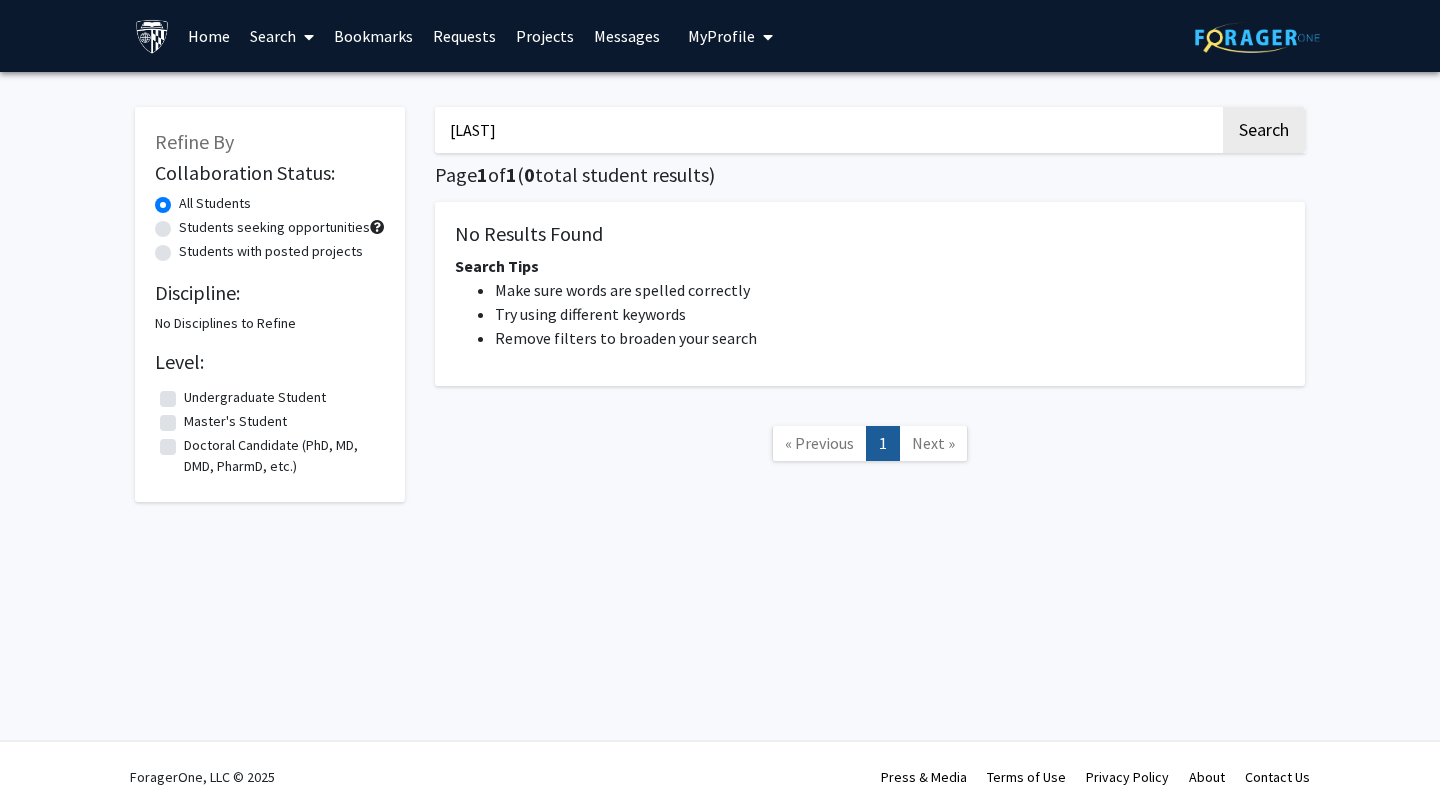 type on "[LAST]" 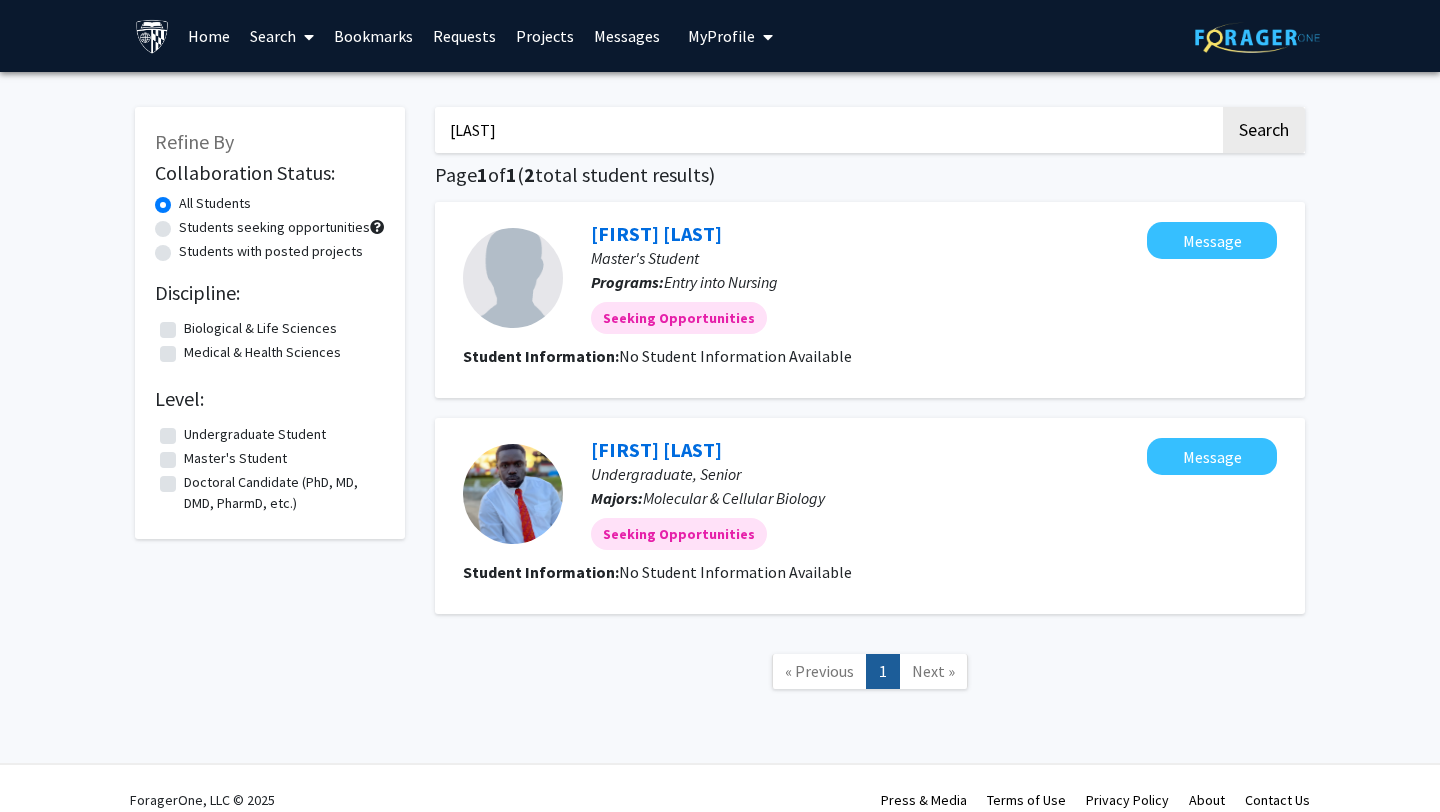 click 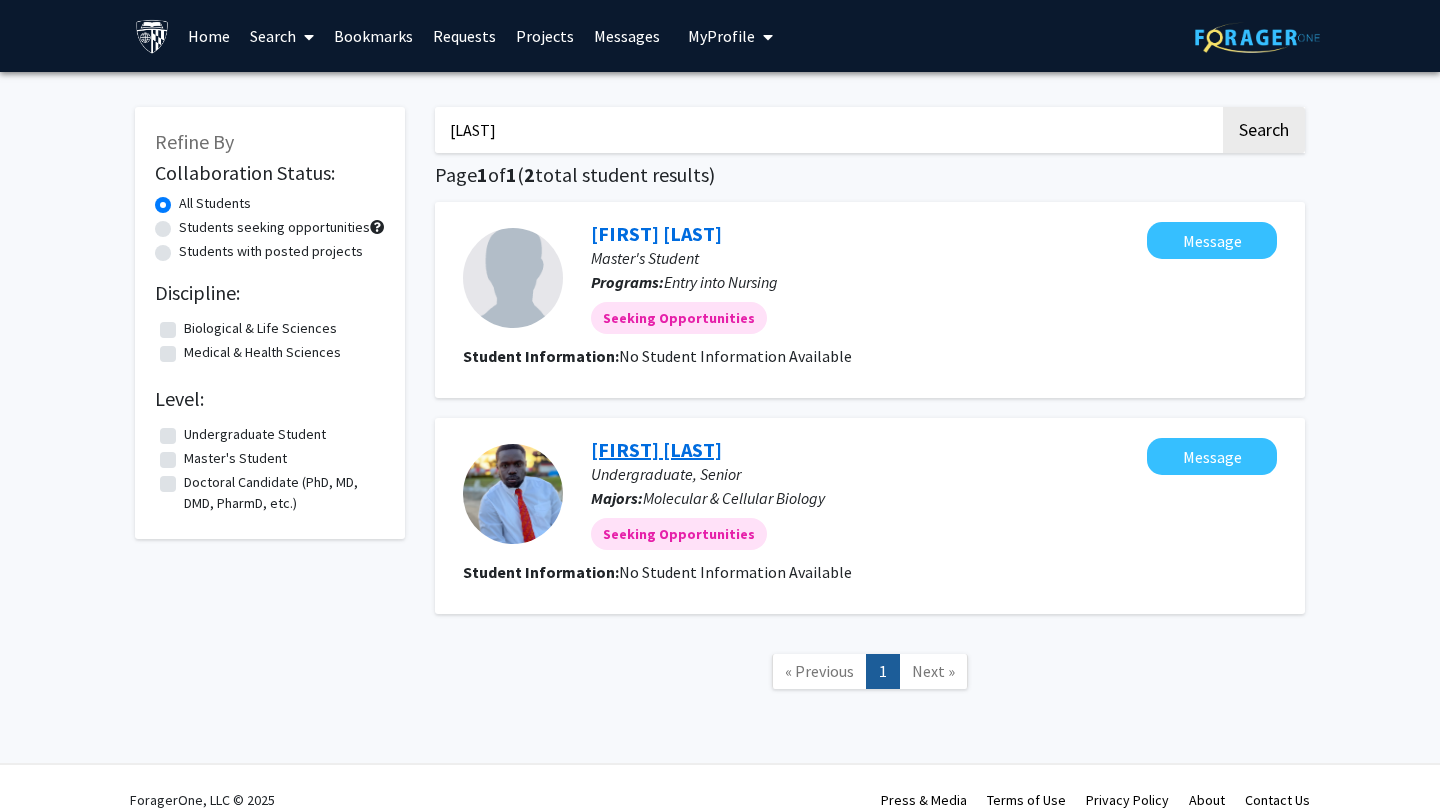 click on "[FIRST] [LAST]" 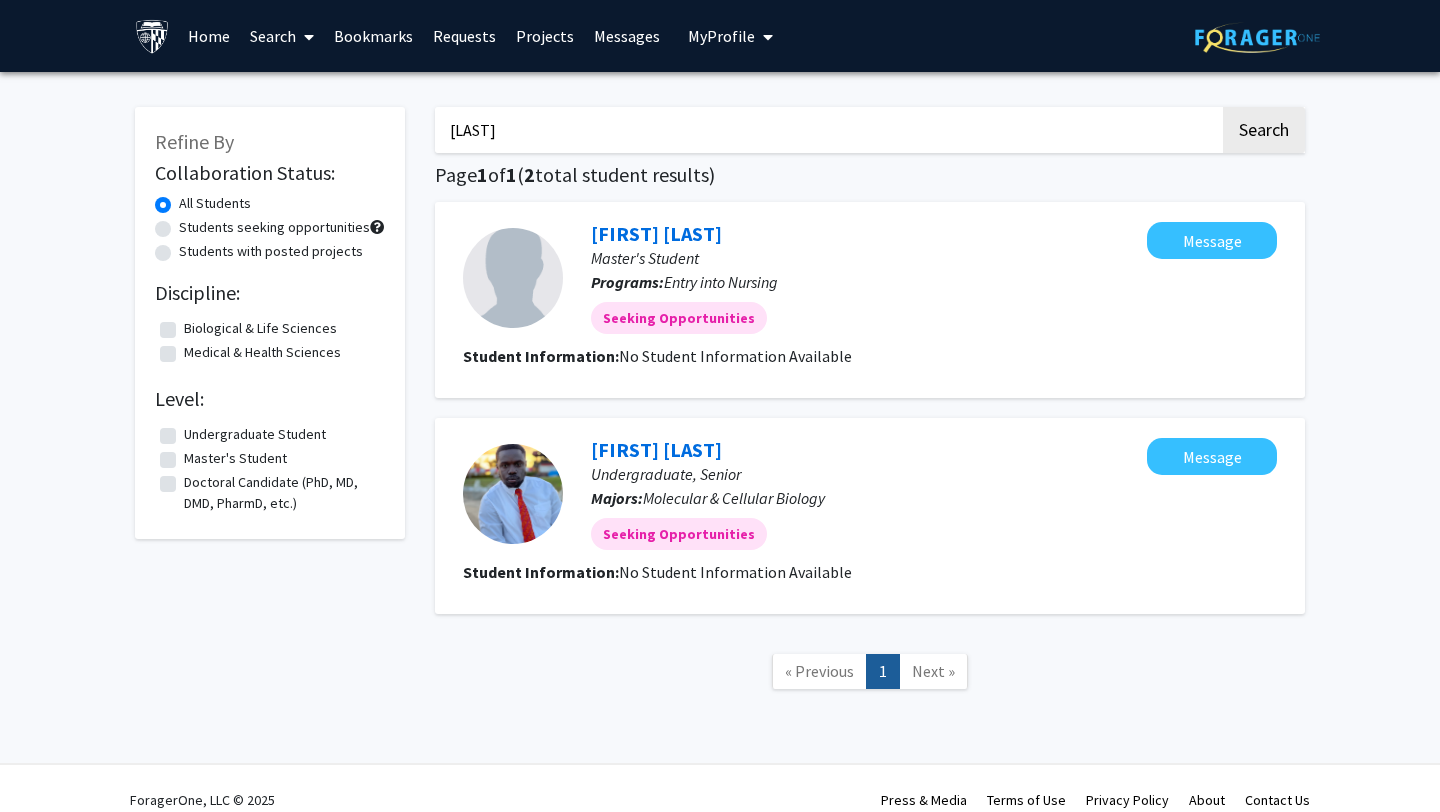 drag, startPoint x: 558, startPoint y: 135, endPoint x: 383, endPoint y: 122, distance: 175.4822 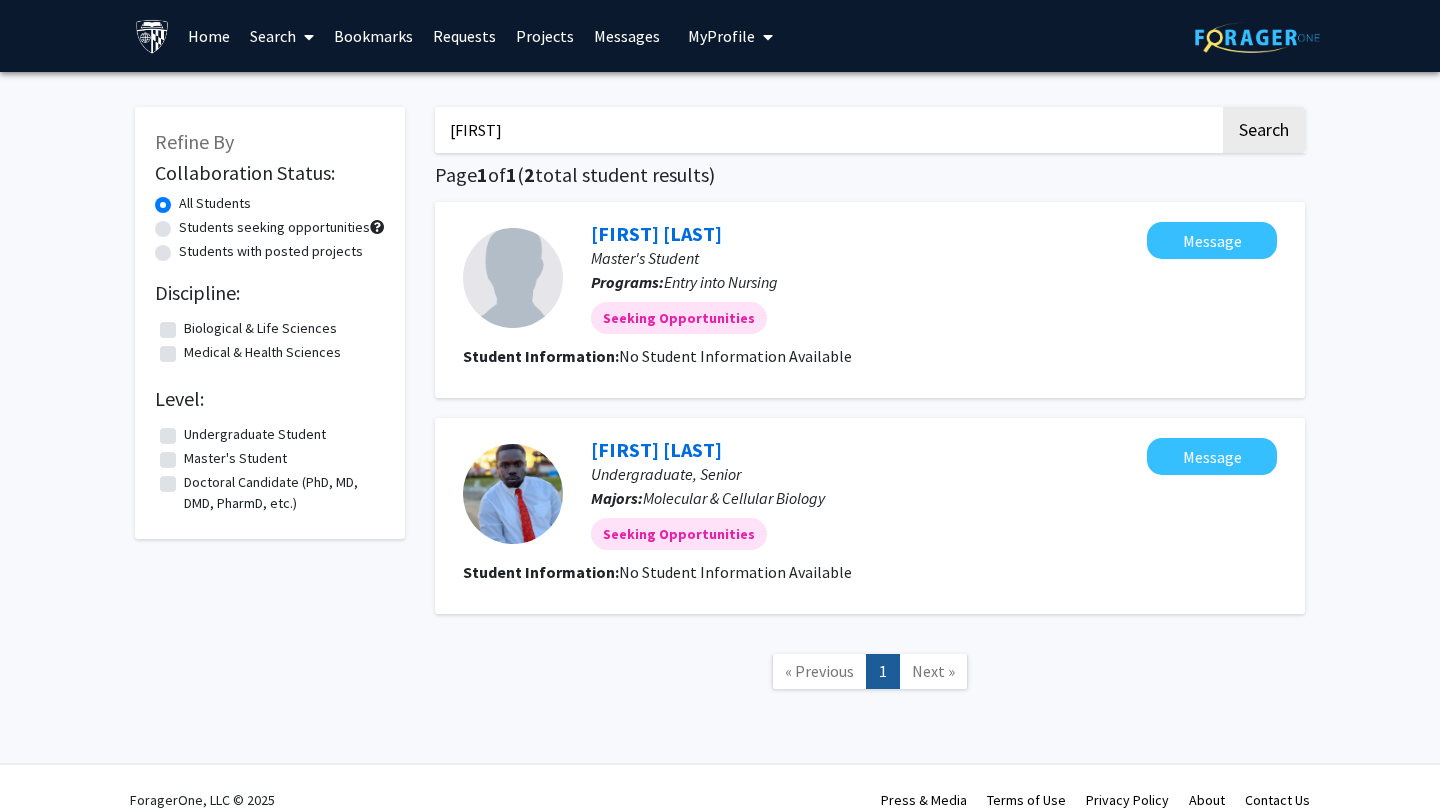 click on "Search" 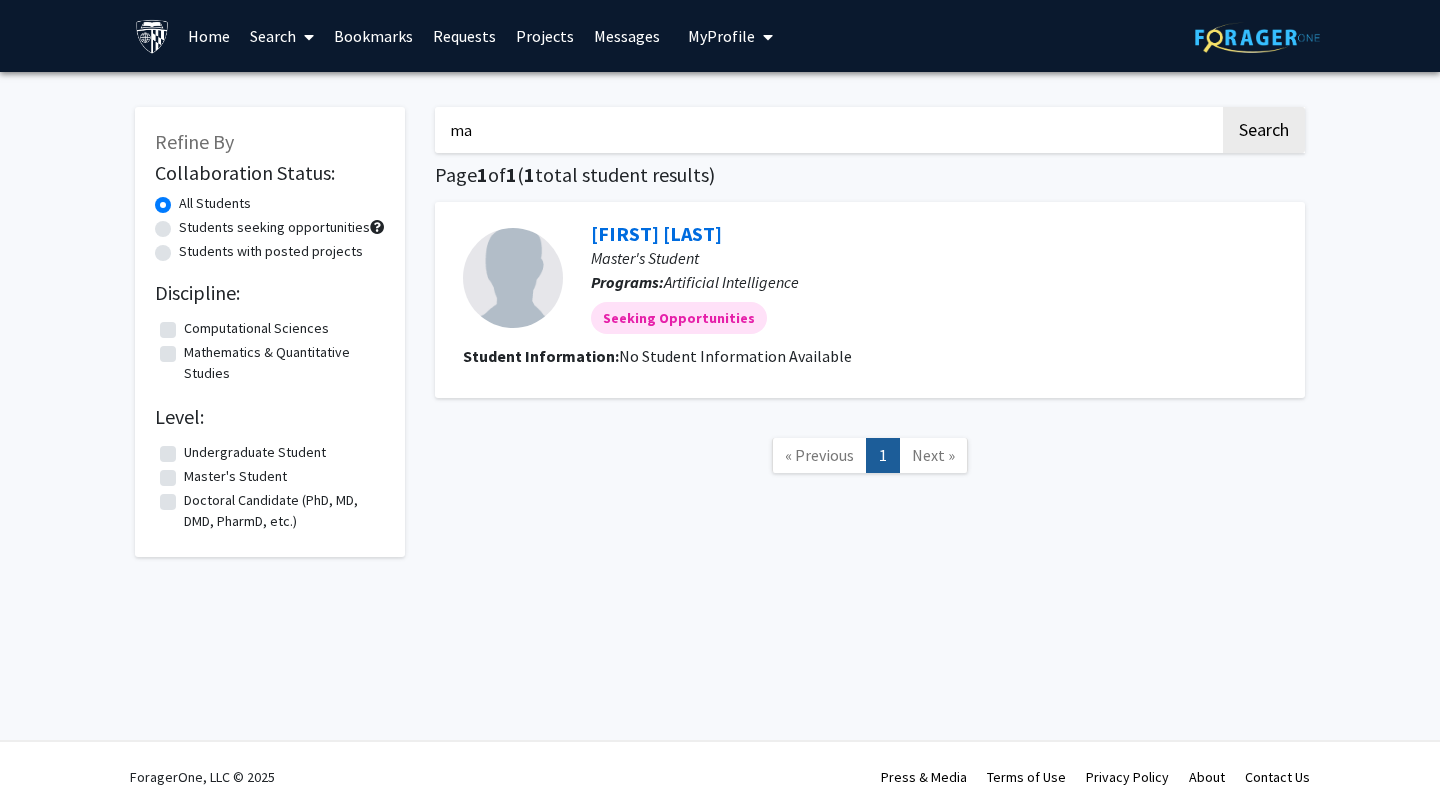 type on "m" 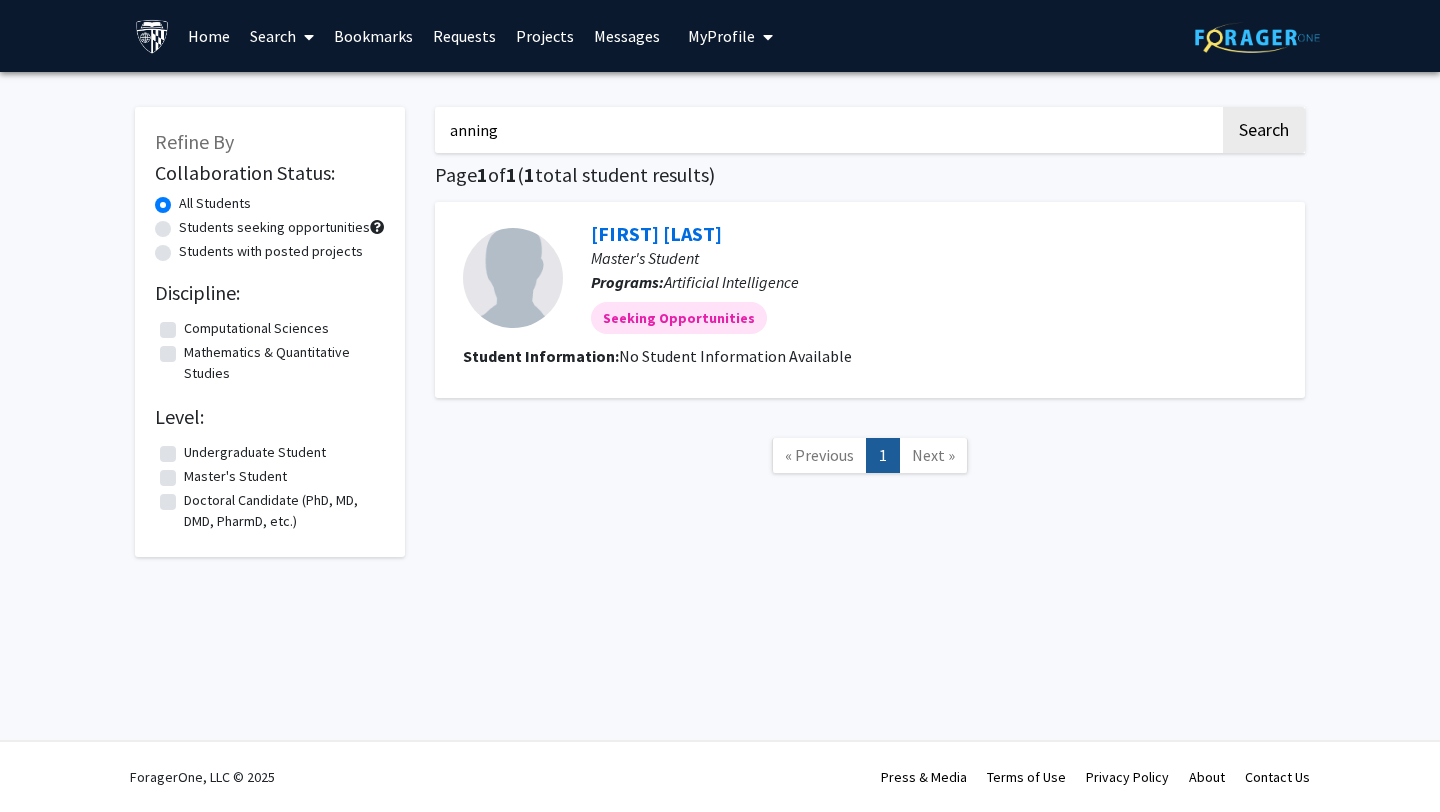 click on "Search" 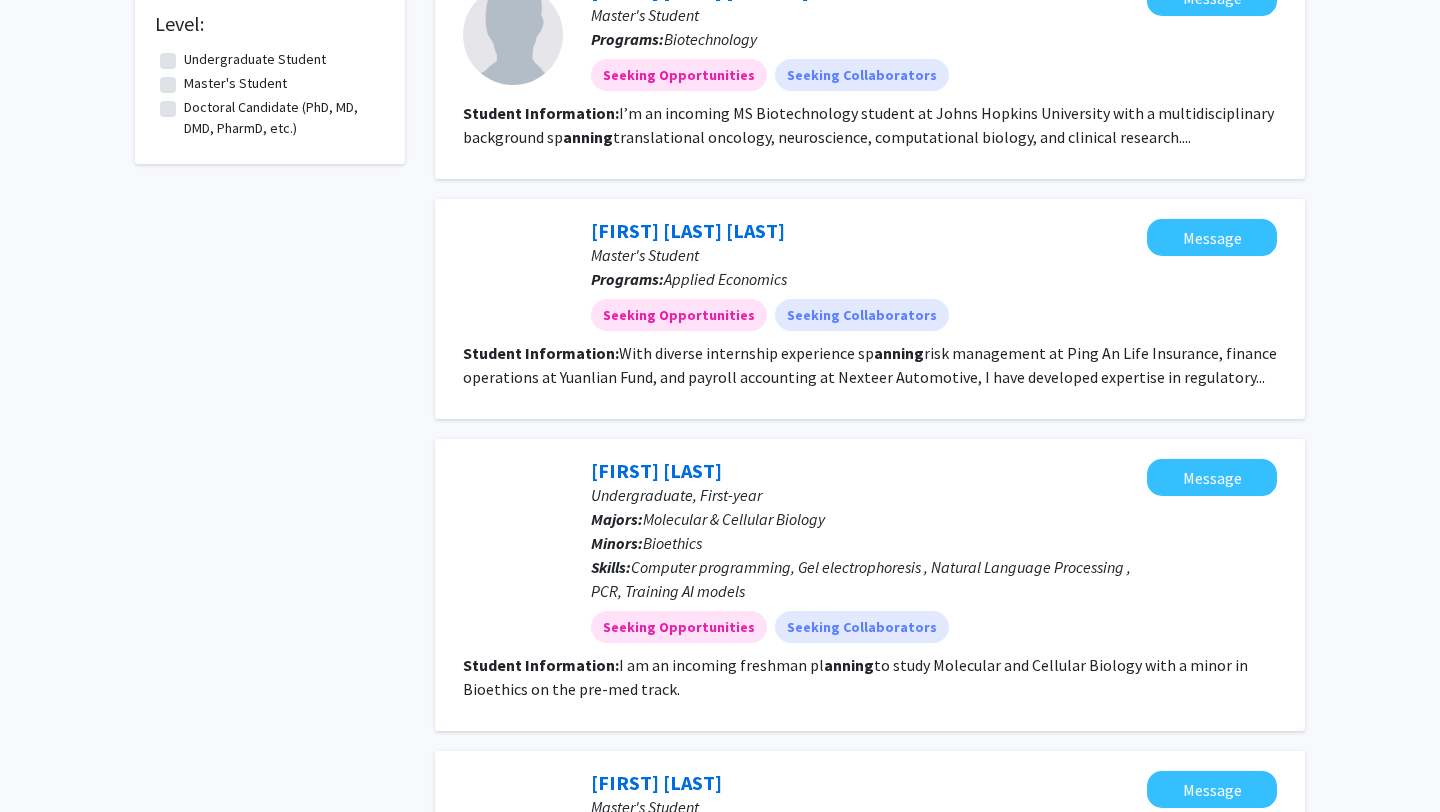 scroll, scrollTop: 0, scrollLeft: 0, axis: both 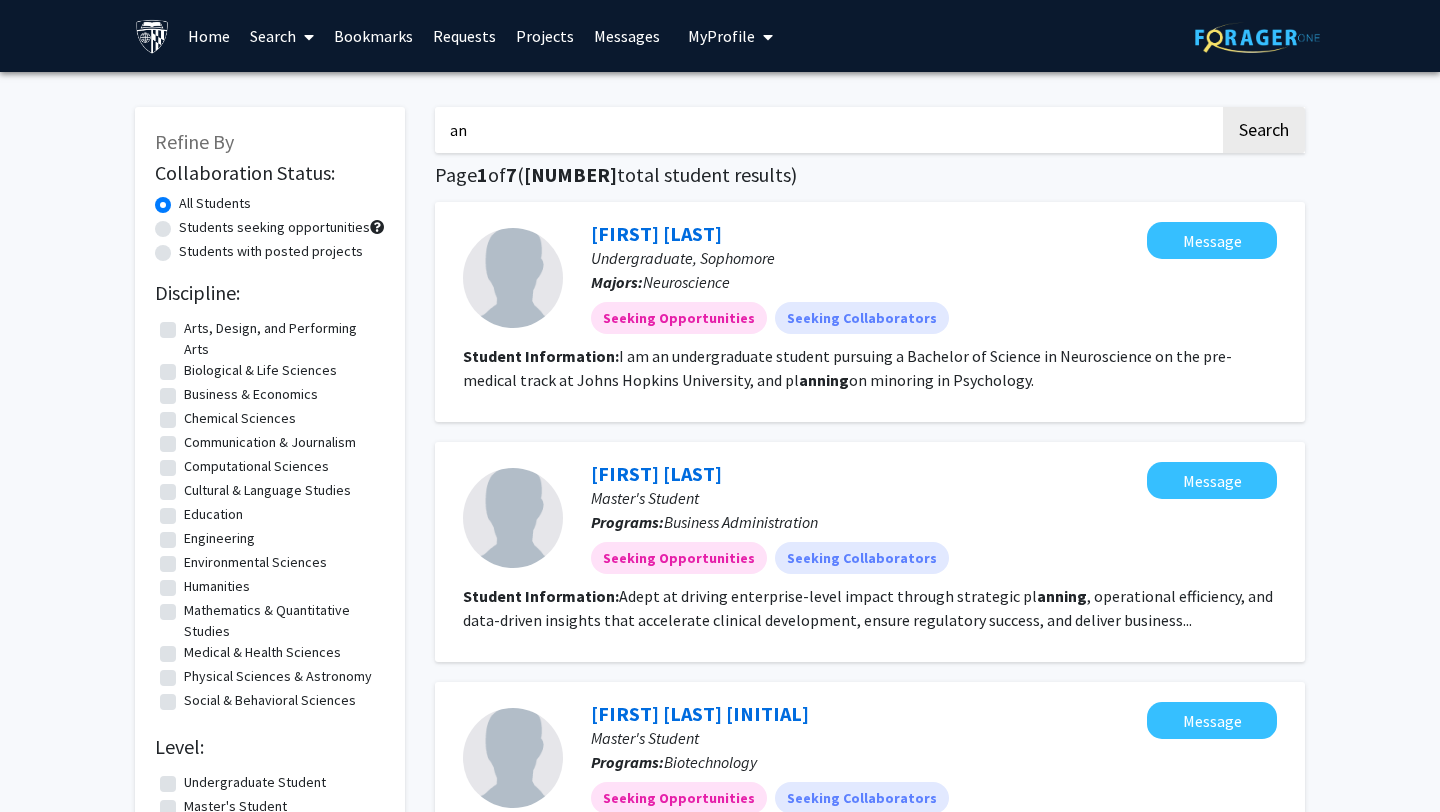 type on "a" 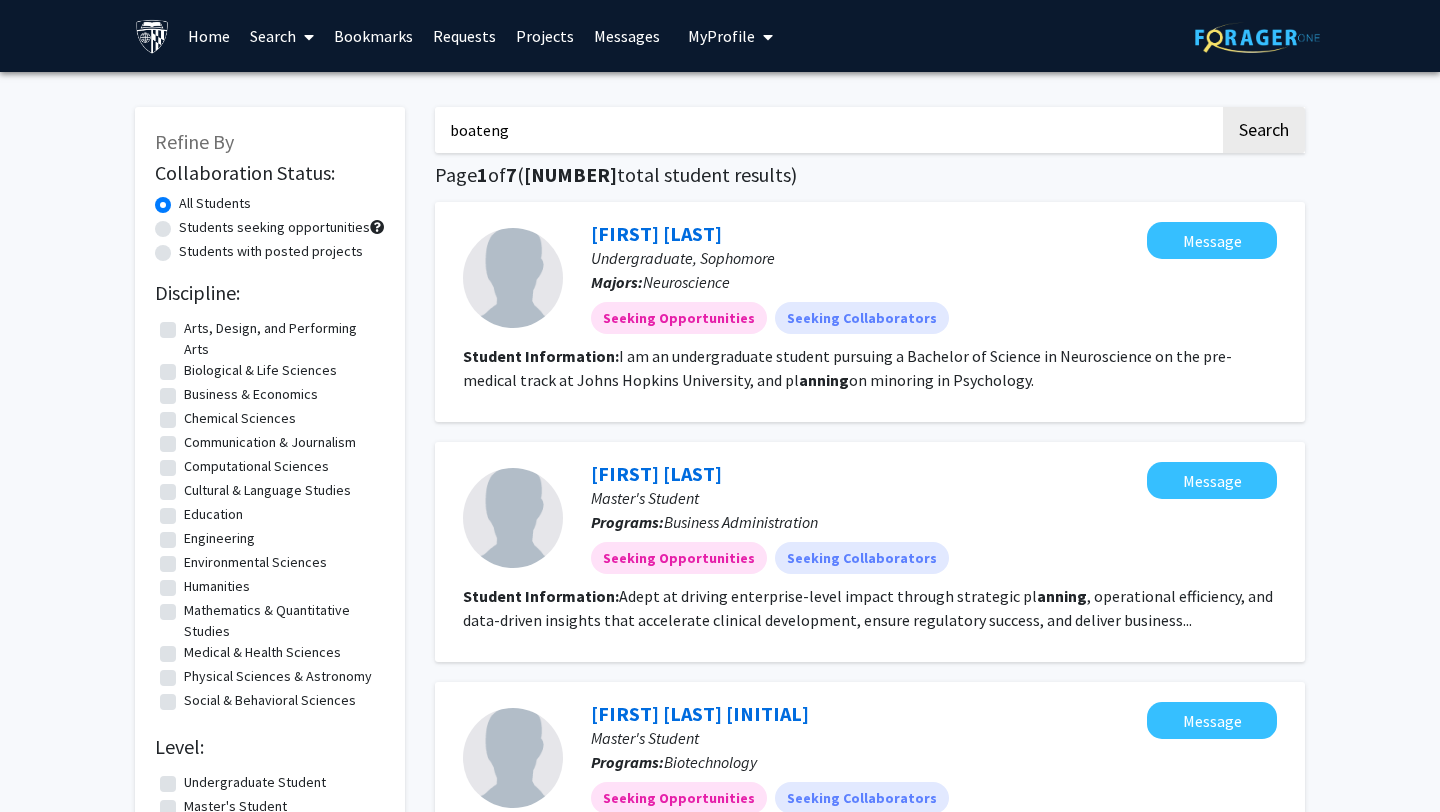 click on "Search" 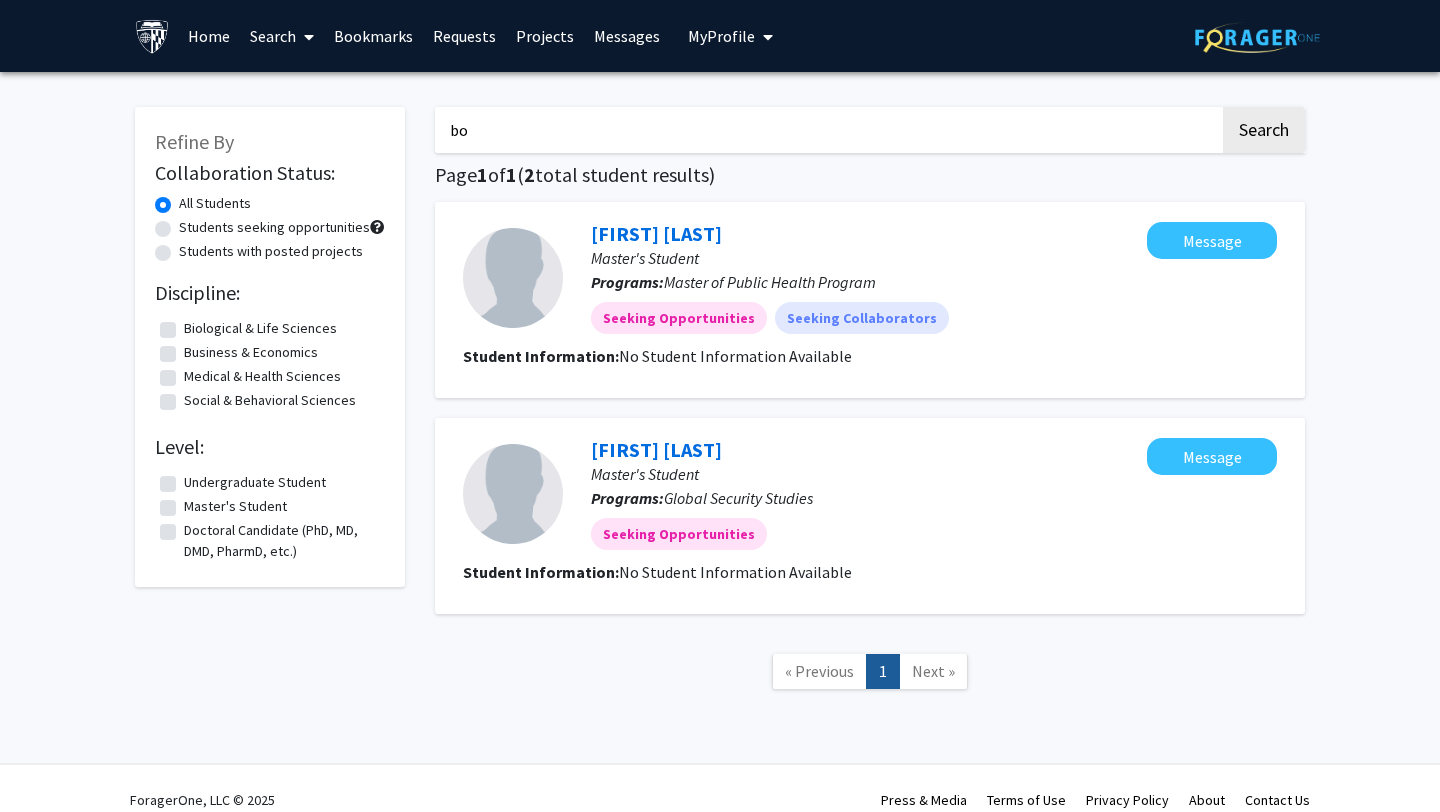 type on "b" 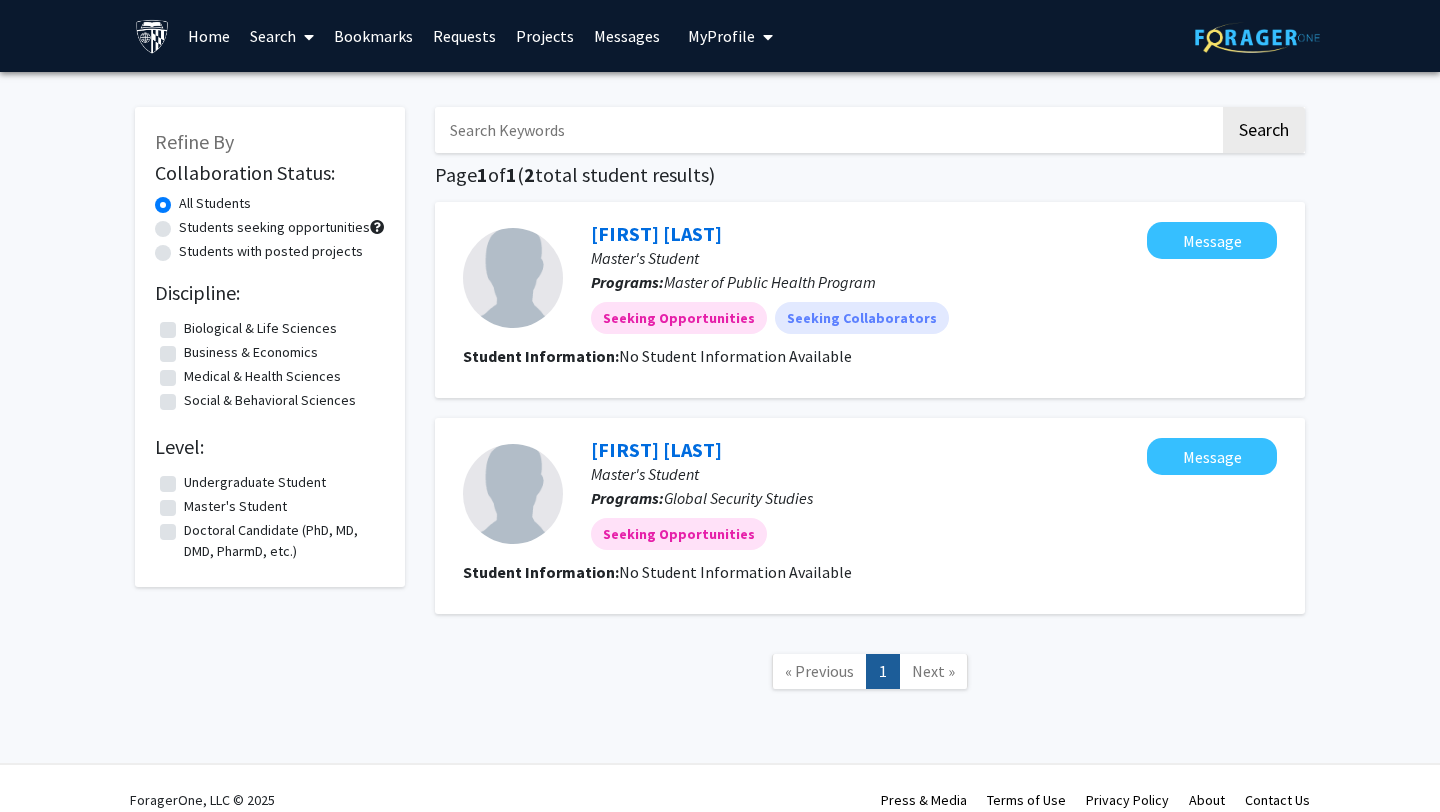 type 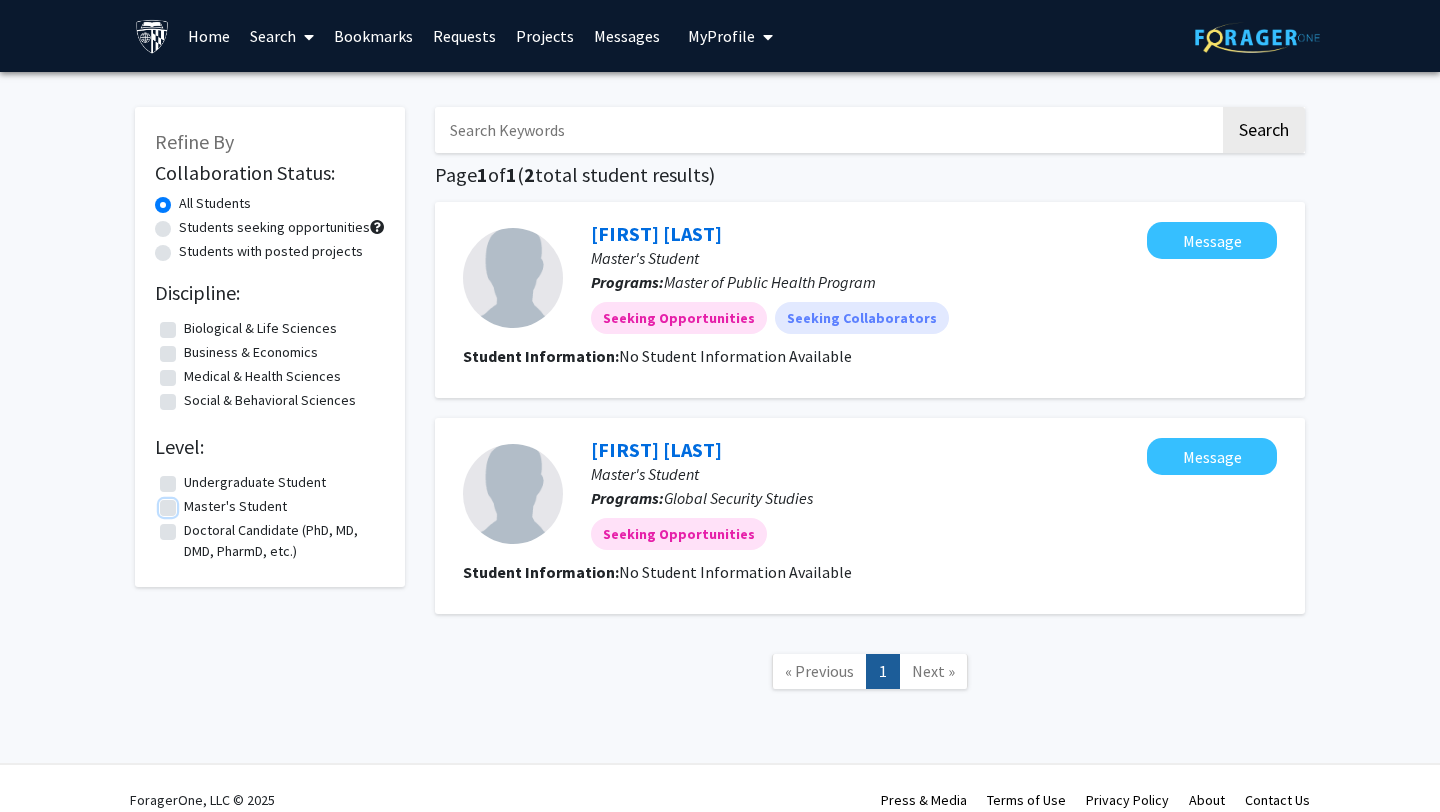 click on "Master's Student" at bounding box center [190, 502] 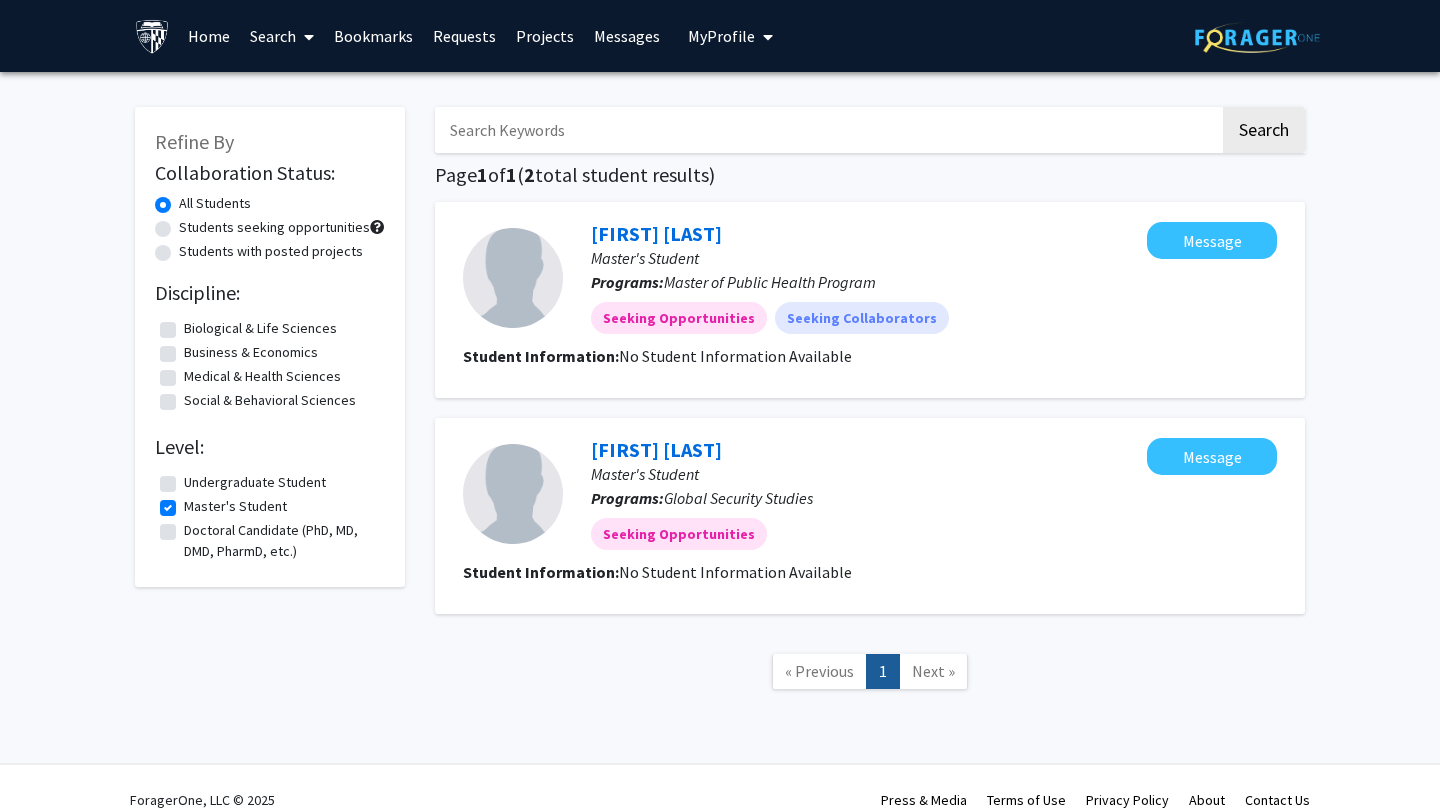 click at bounding box center (827, 130) 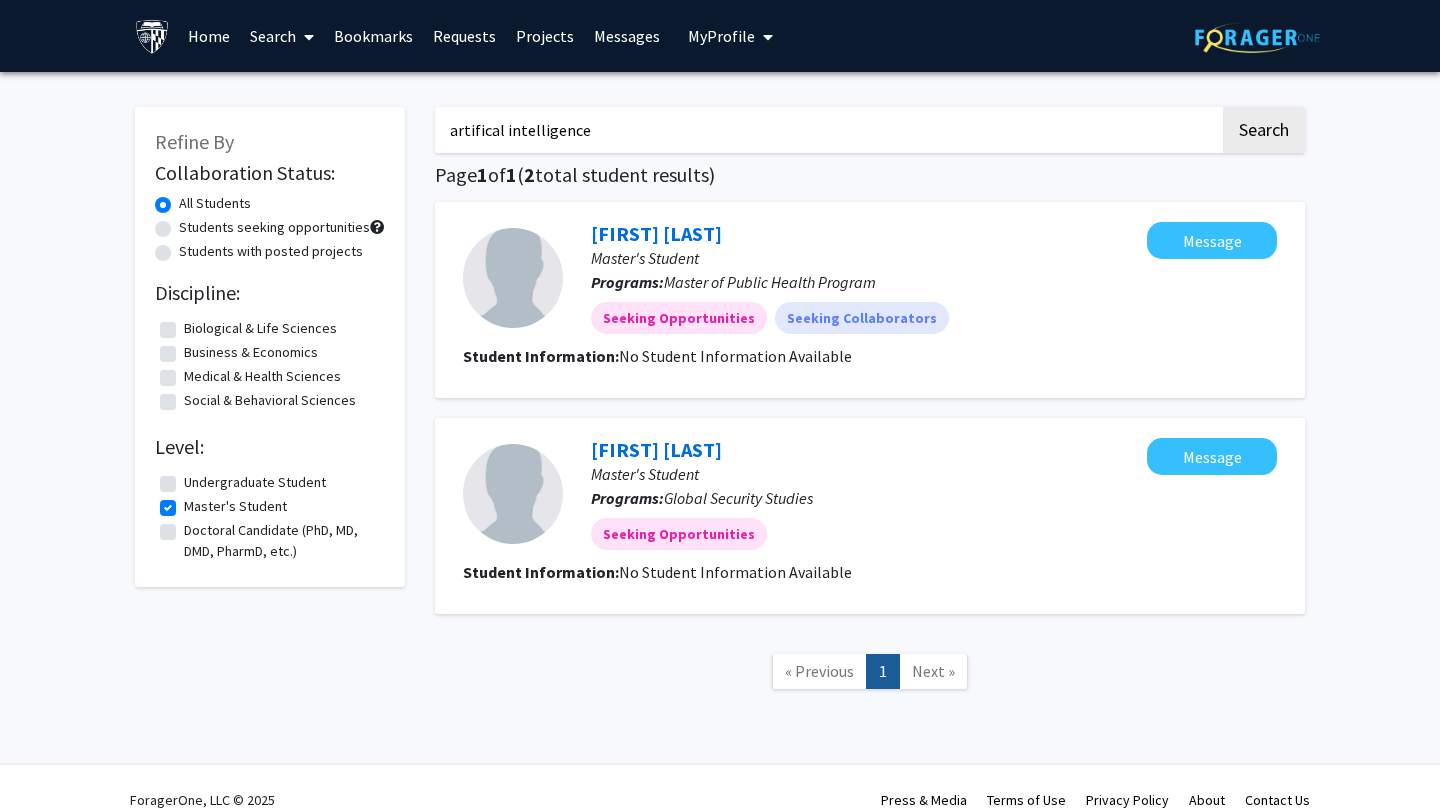 type on "artifical intelligence" 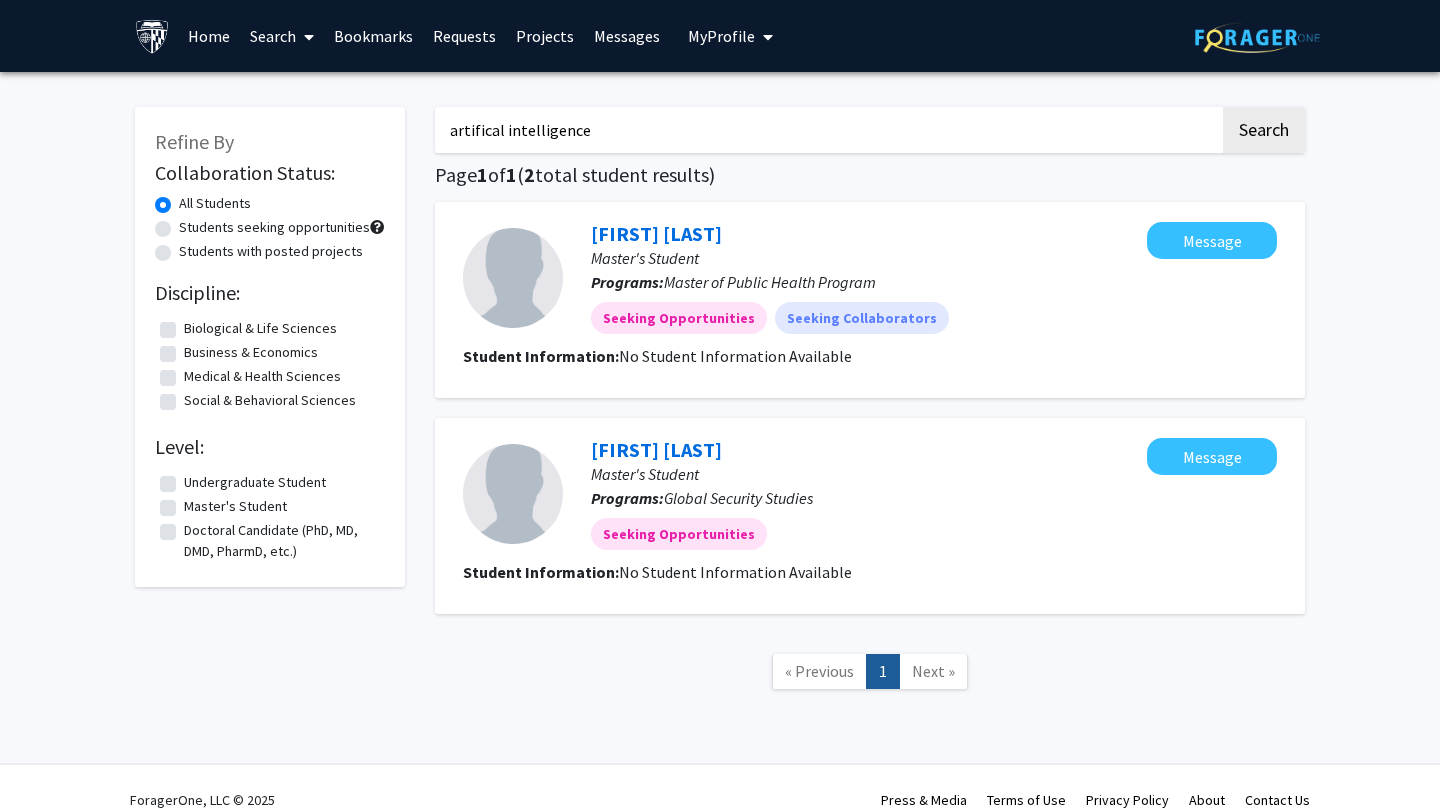 checkbox on "false" 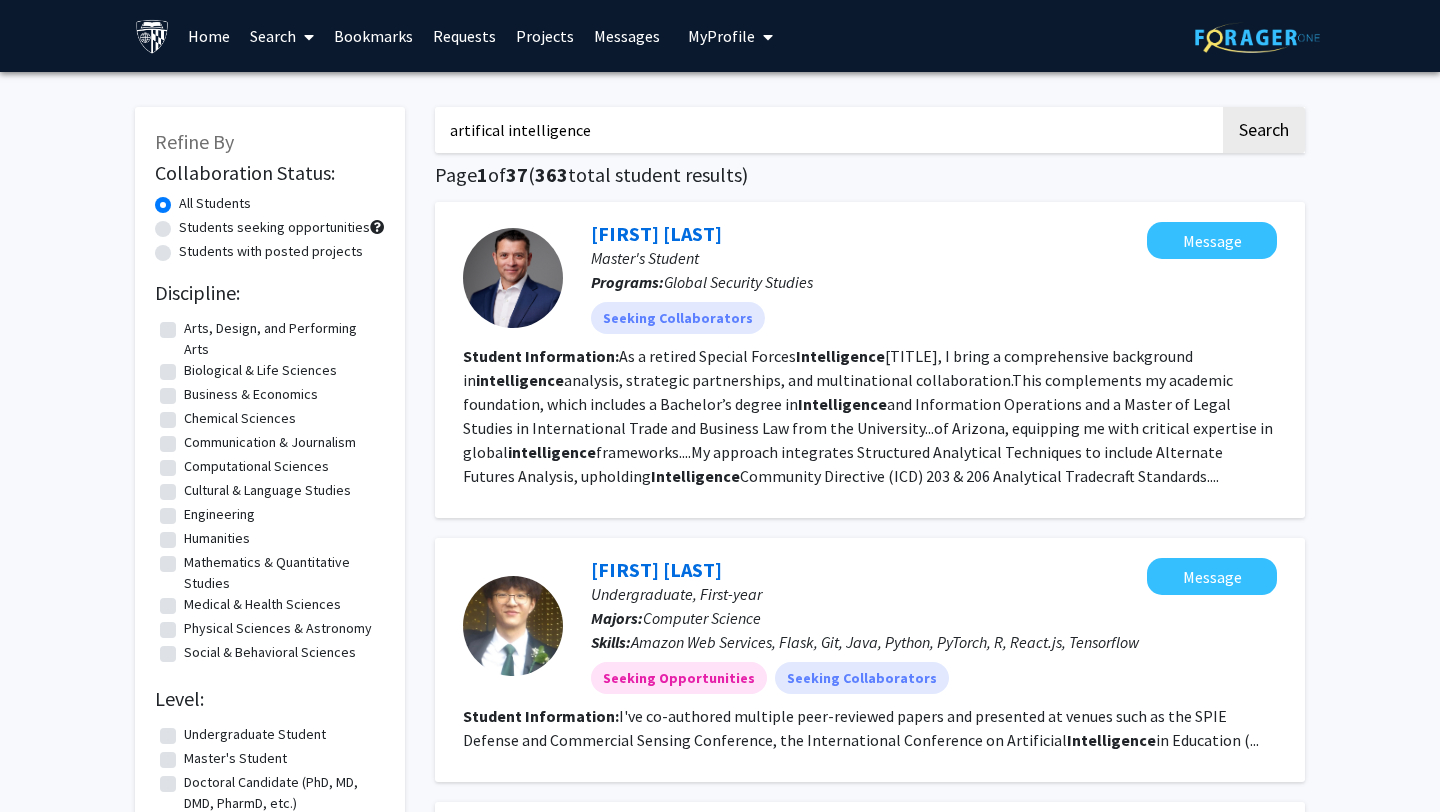 click on "artifical intelligence" at bounding box center [827, 130] 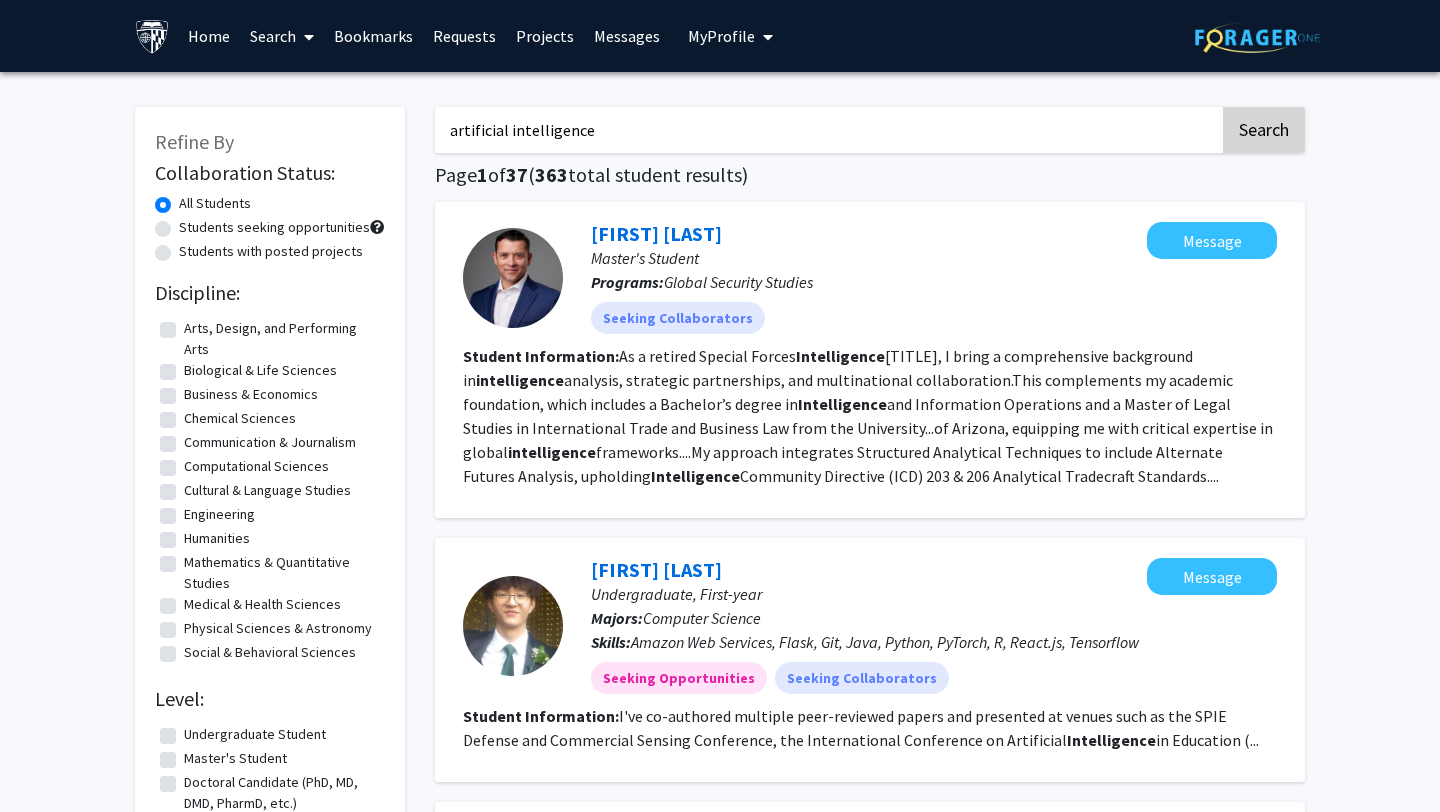 type on "artificial intelligence" 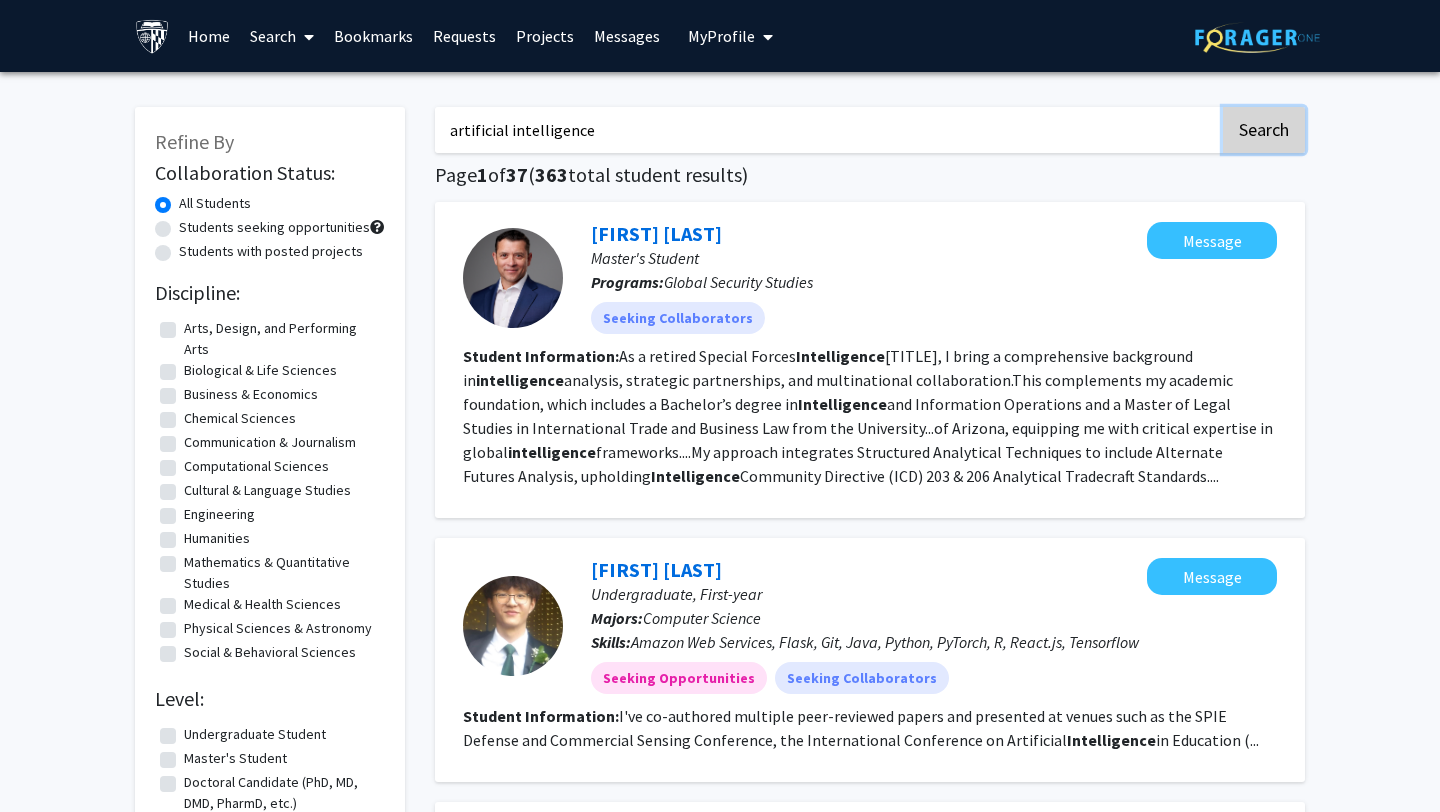 click on "Search" 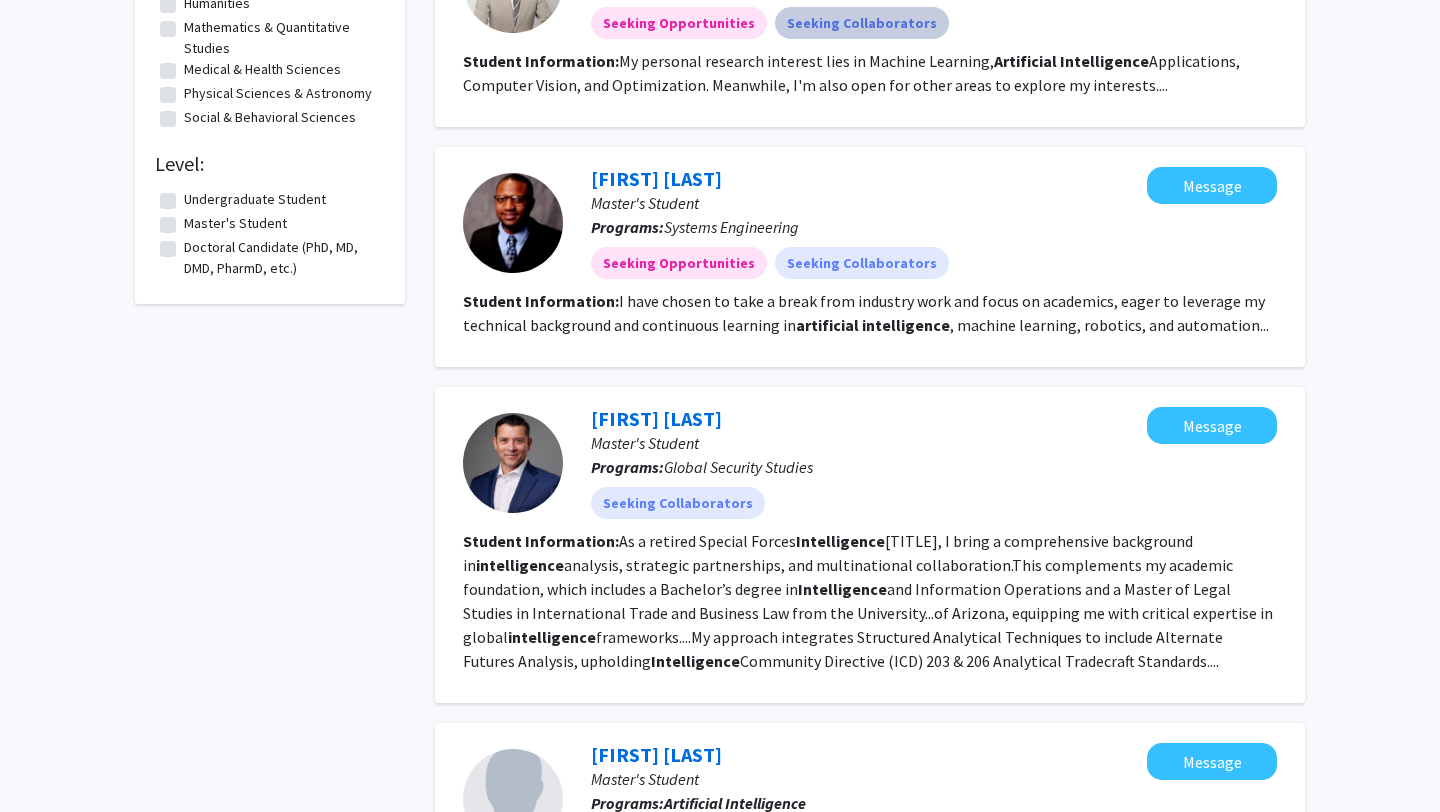 scroll, scrollTop: 561, scrollLeft: 0, axis: vertical 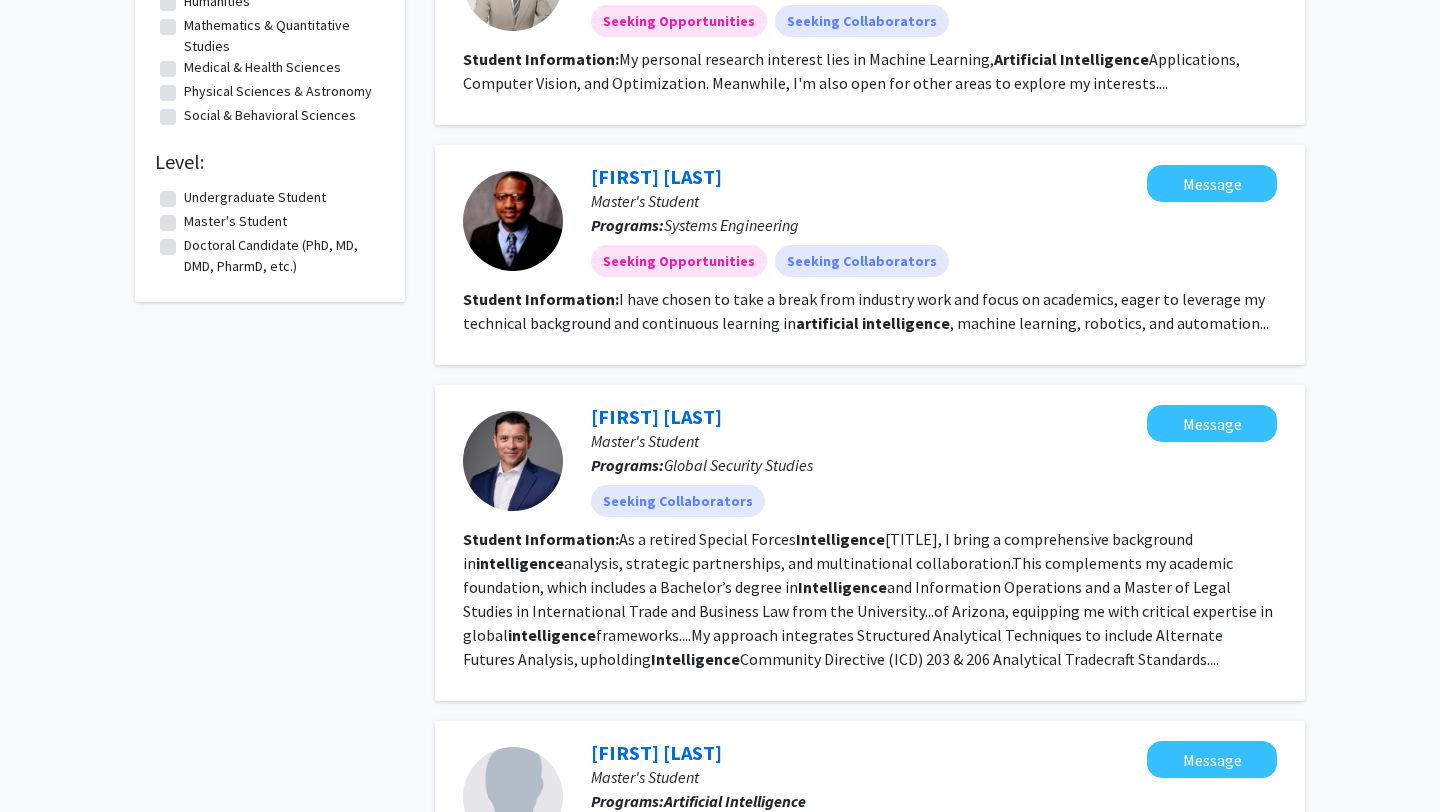 click on "Master's Student" 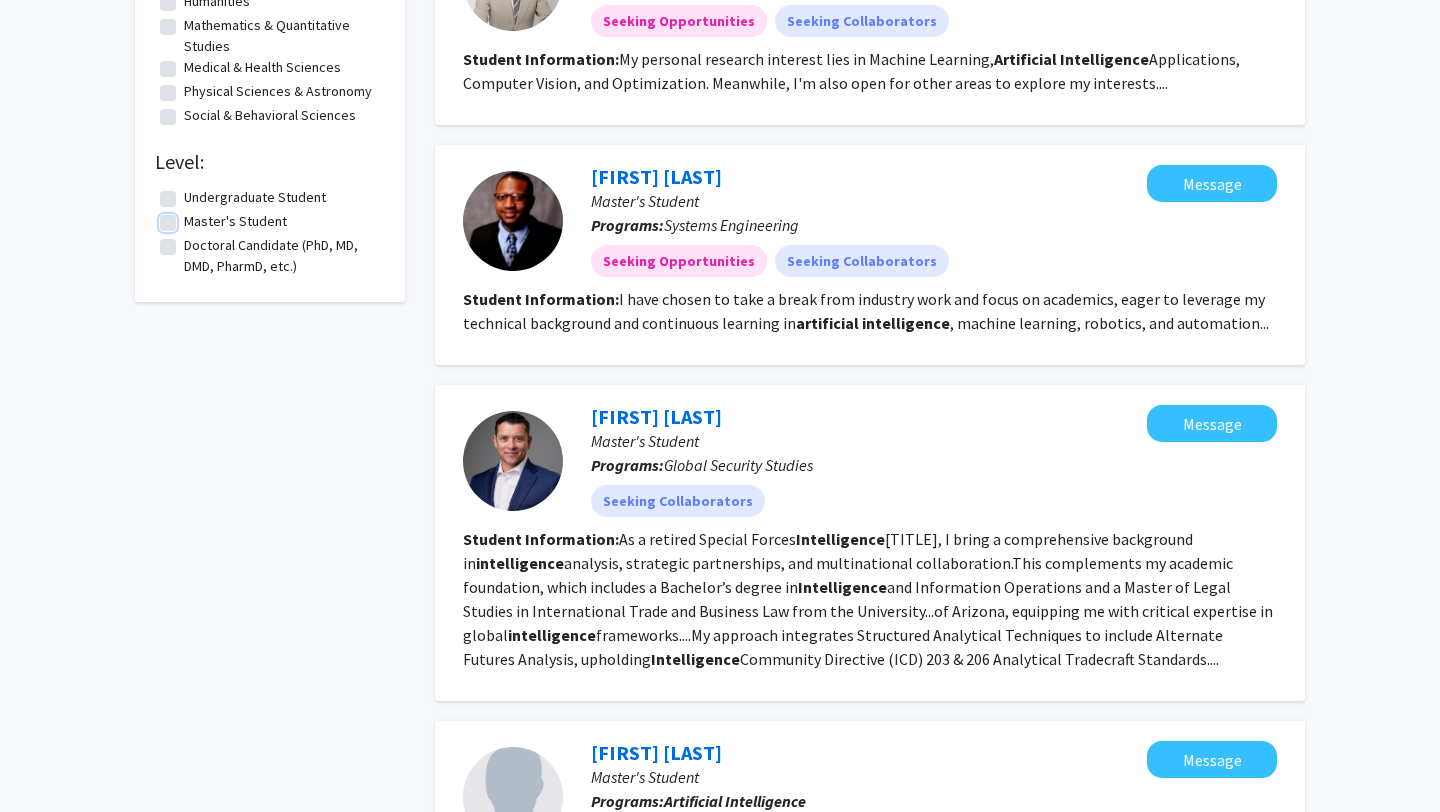 click on "Master's Student" at bounding box center [190, 217] 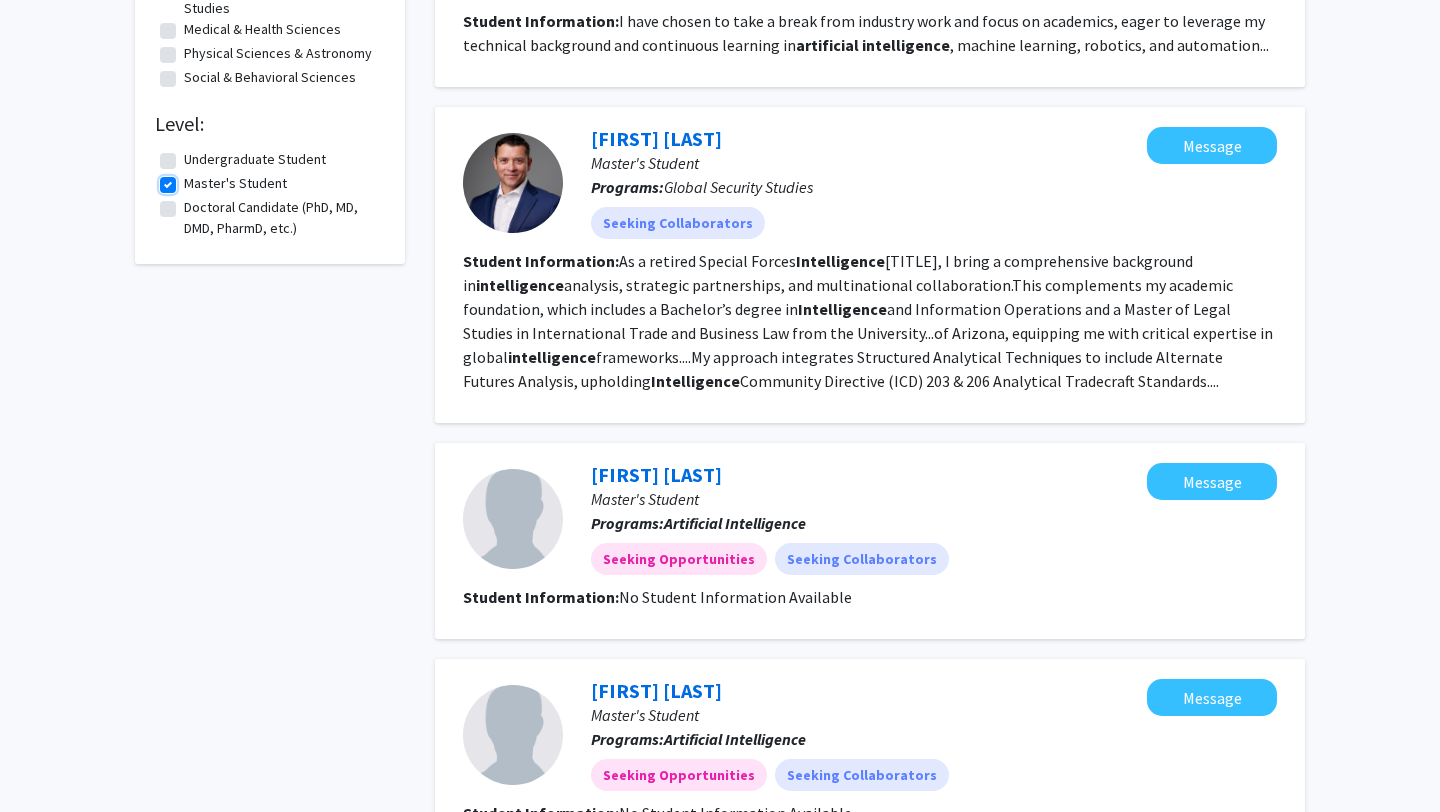 scroll, scrollTop: 573, scrollLeft: 0, axis: vertical 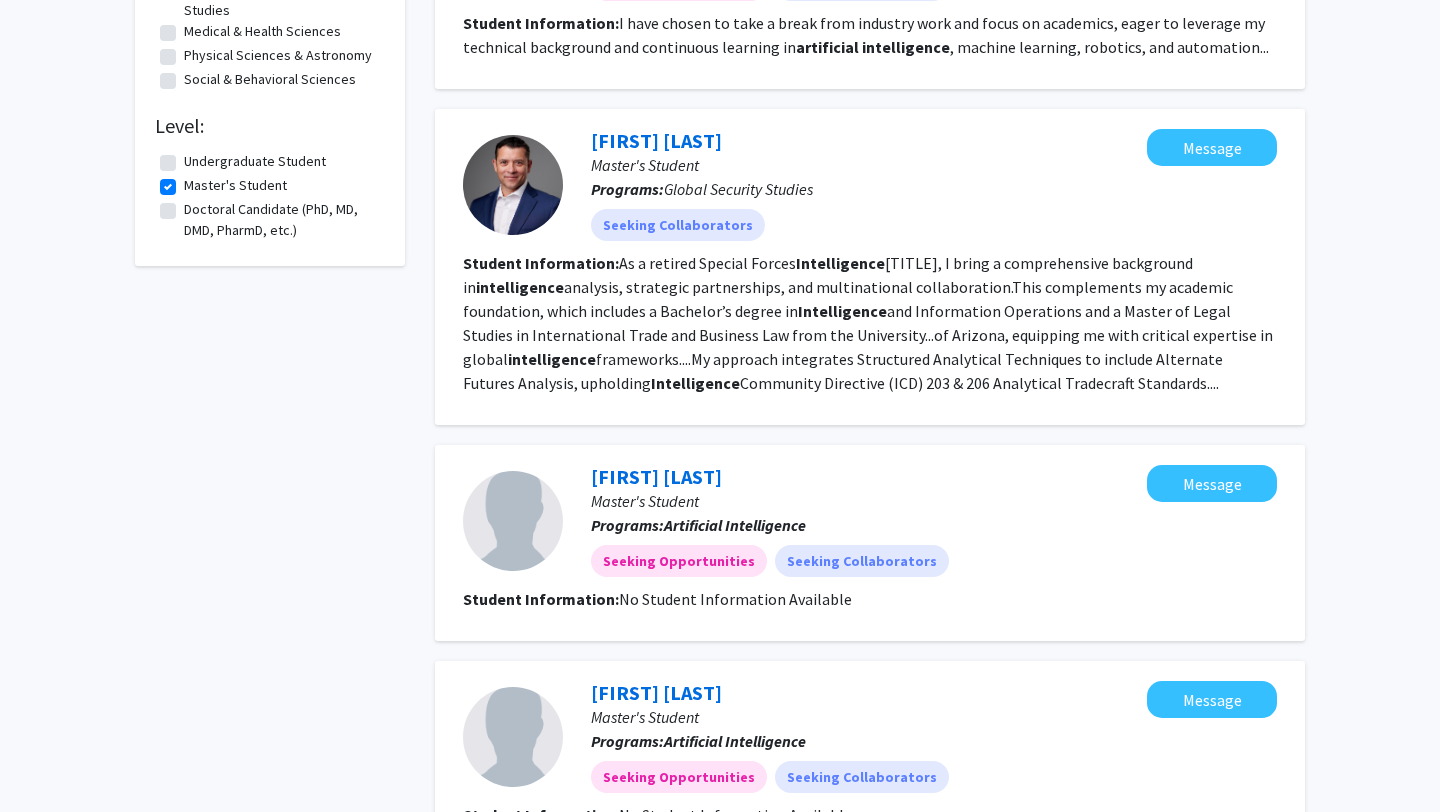 click on "[FIRST] [LAST]  Master's Student Programs:  Artificial   Intelligence Seeking Opportunities Seeking Collaborators  Message  Student Information:   No Student Information Available" 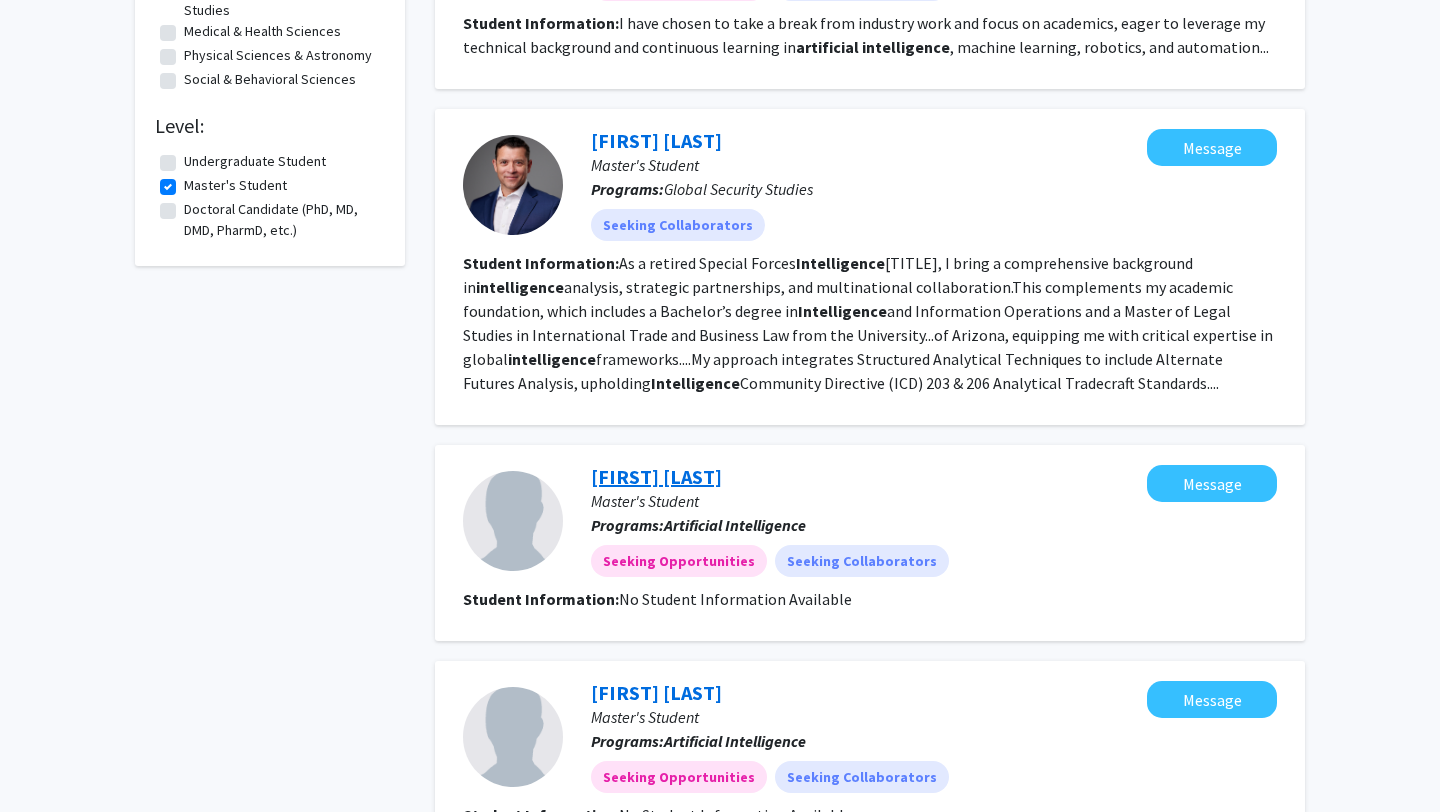 click on "[FIRST] [LAST]" 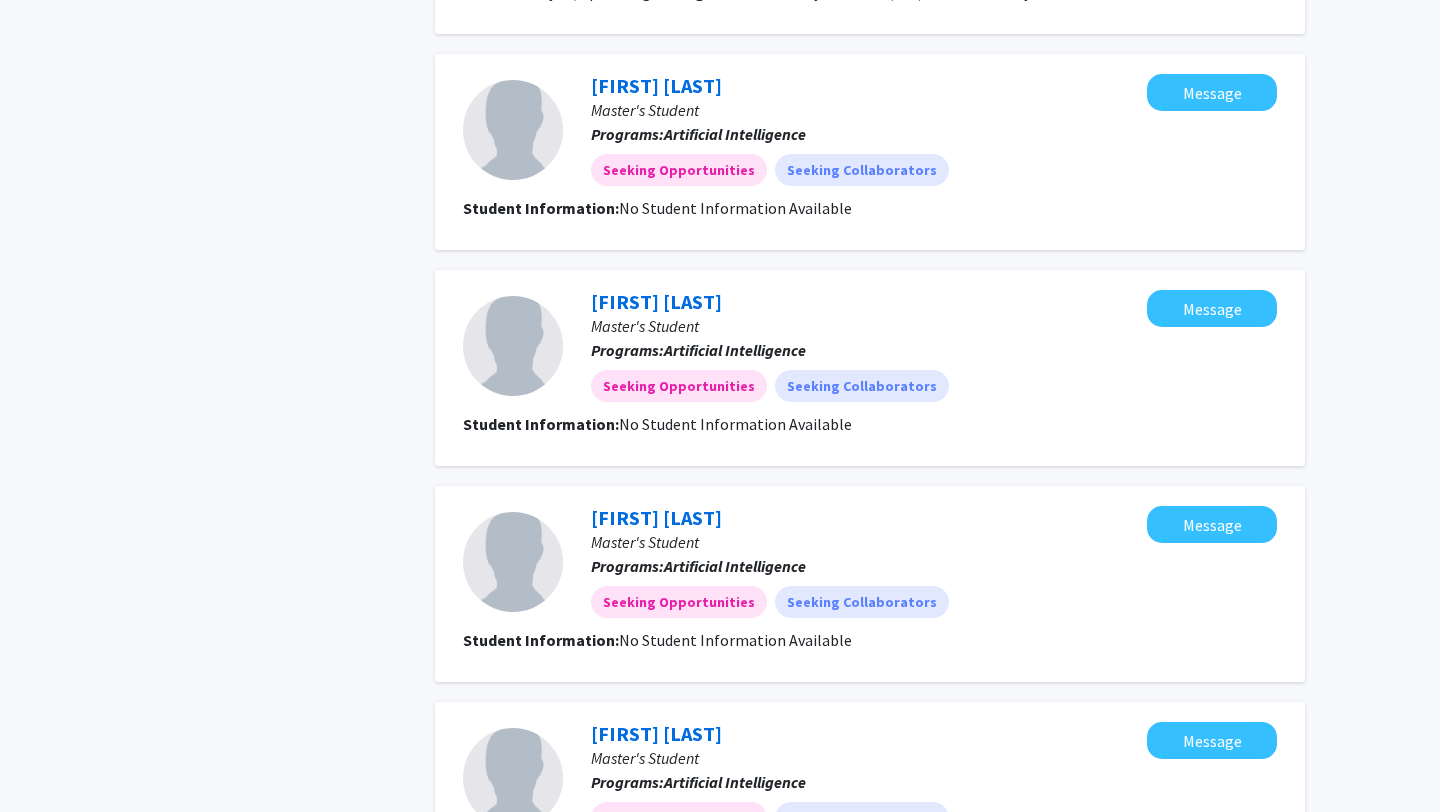 scroll, scrollTop: 966, scrollLeft: 0, axis: vertical 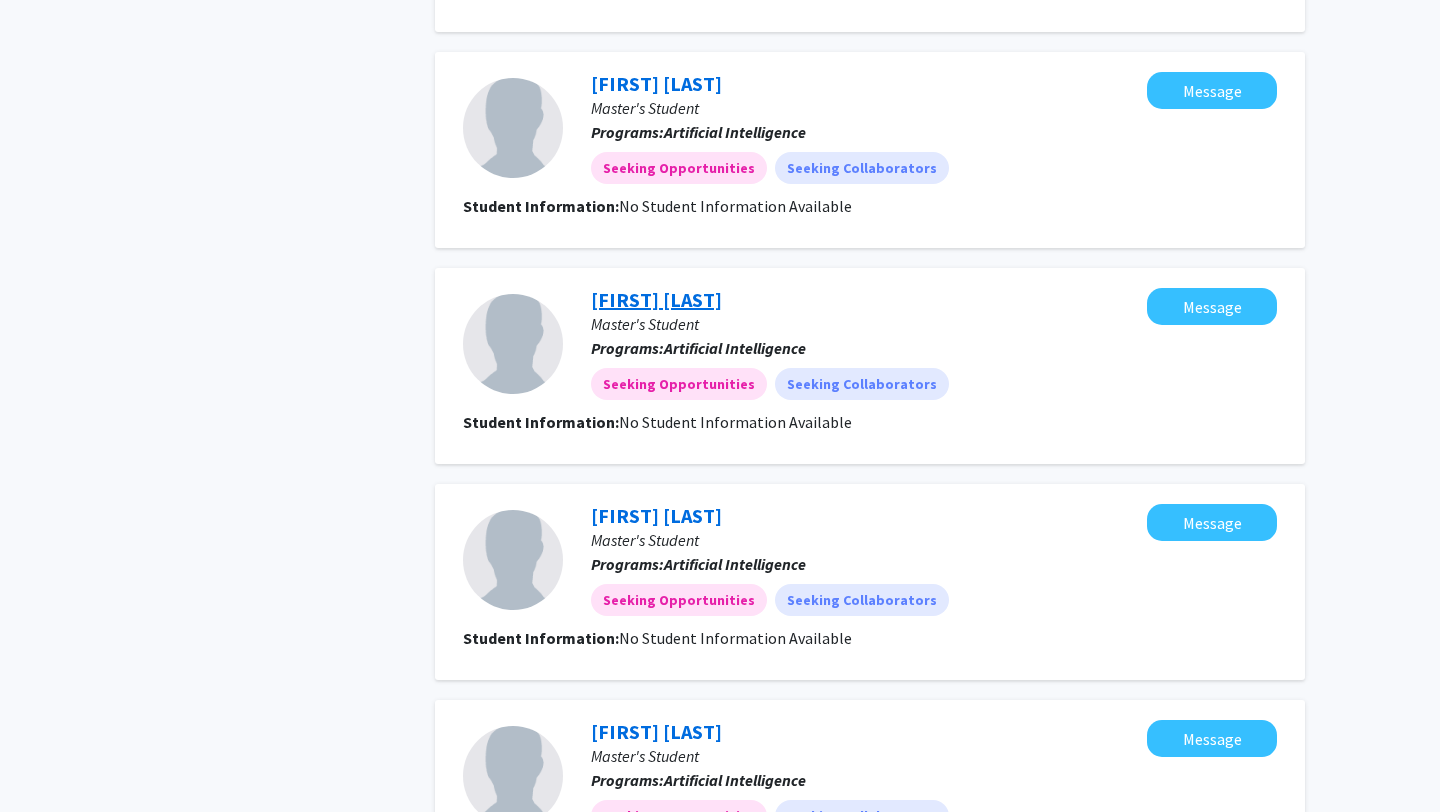 click on "[FIRST] [LAST]" 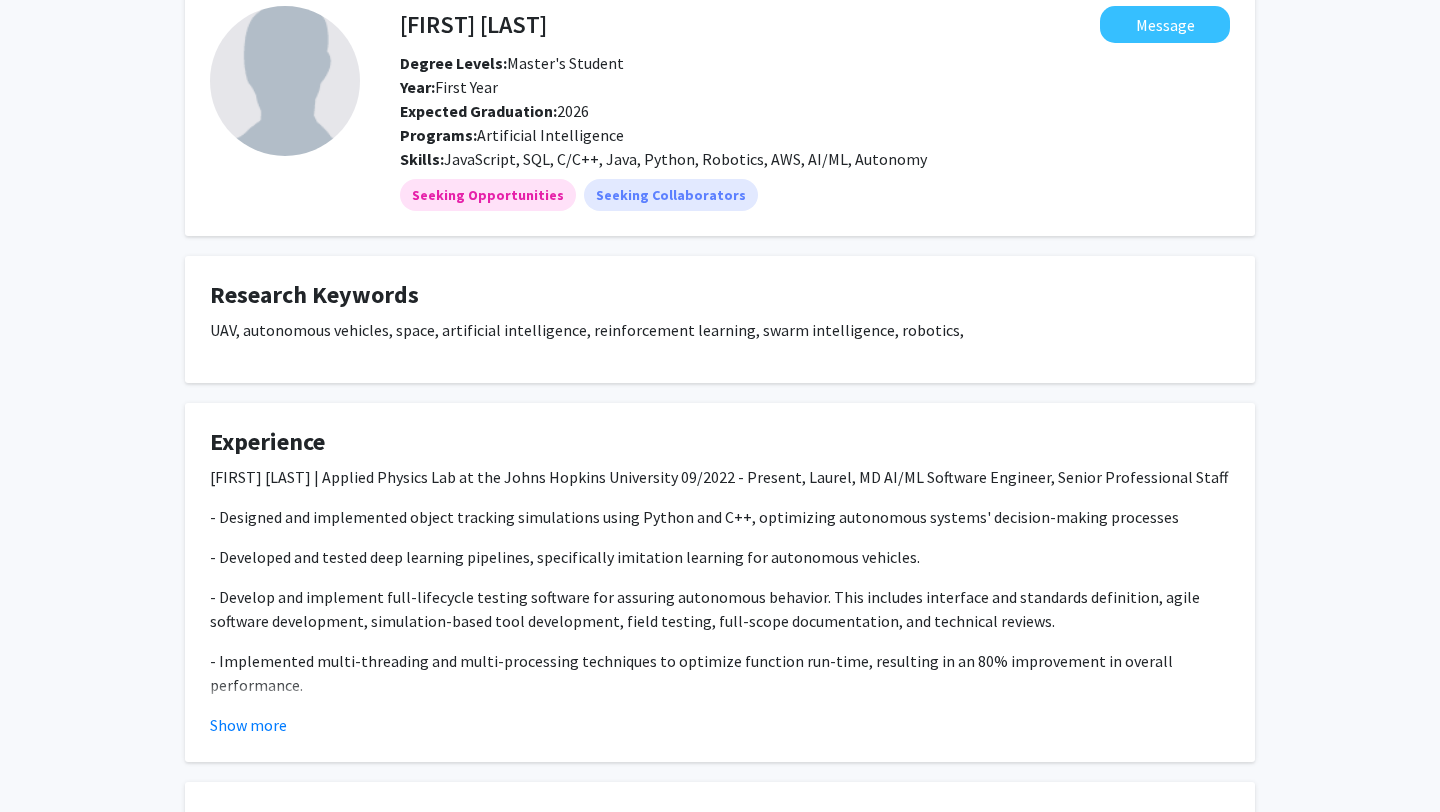 scroll, scrollTop: 166, scrollLeft: 0, axis: vertical 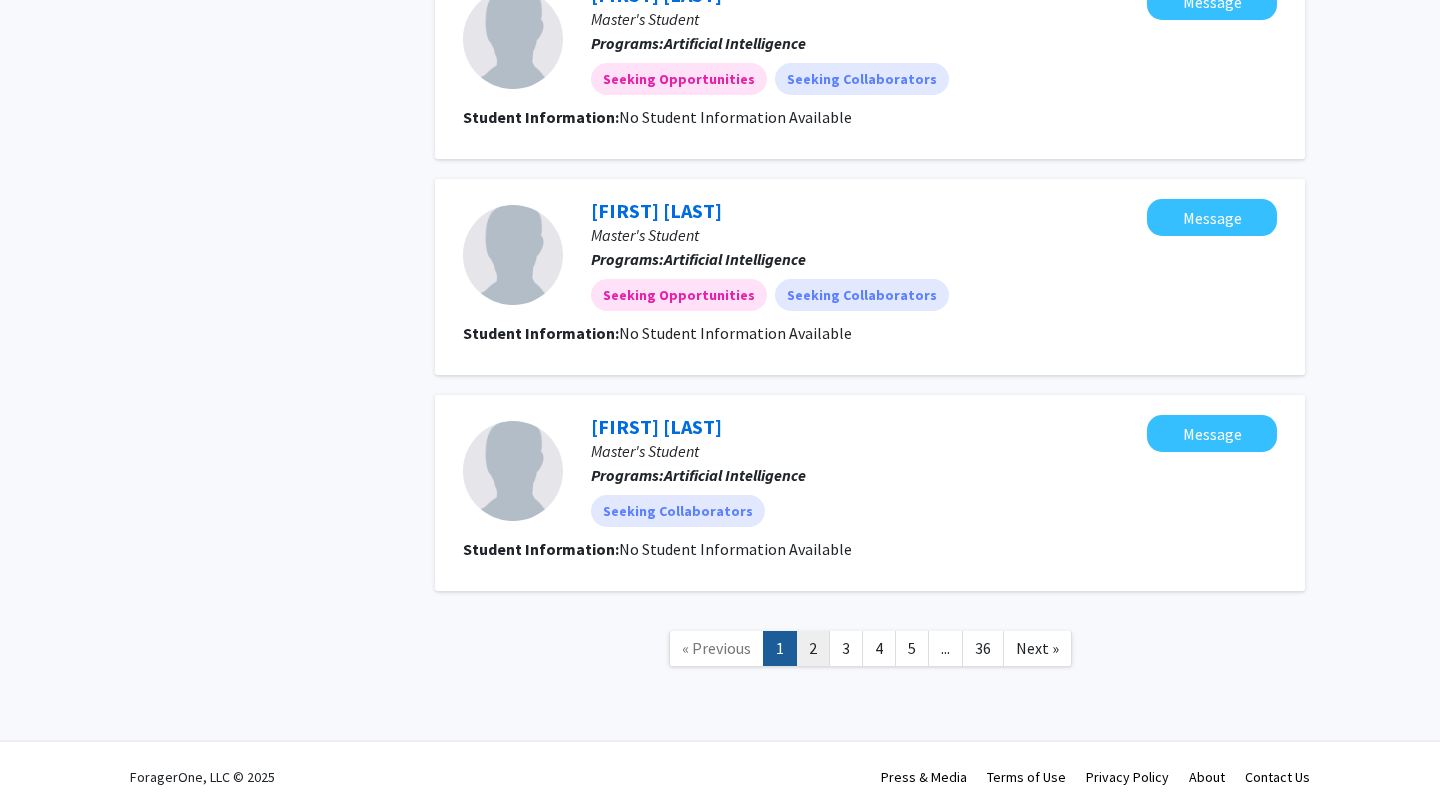 click on "2" 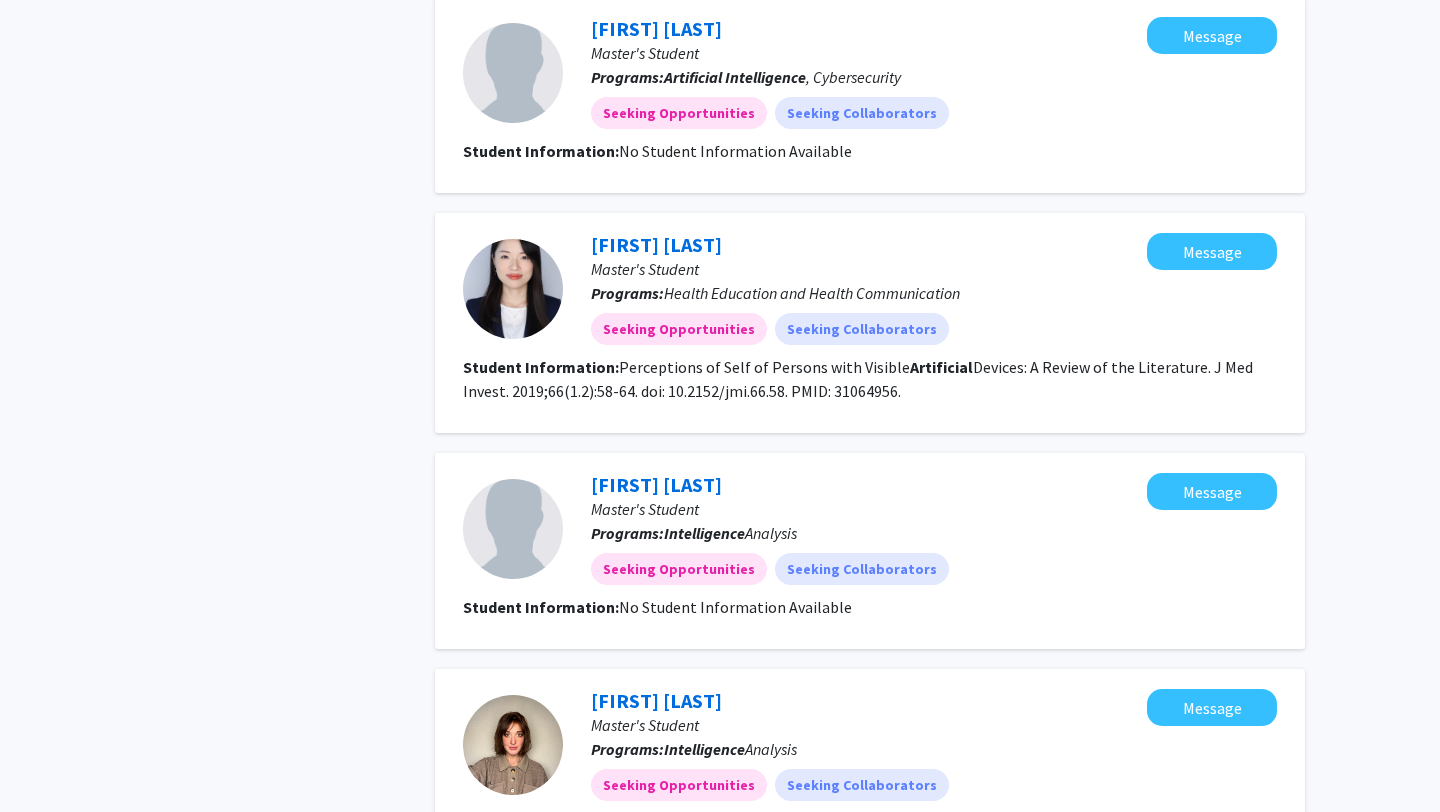 scroll, scrollTop: 992, scrollLeft: 0, axis: vertical 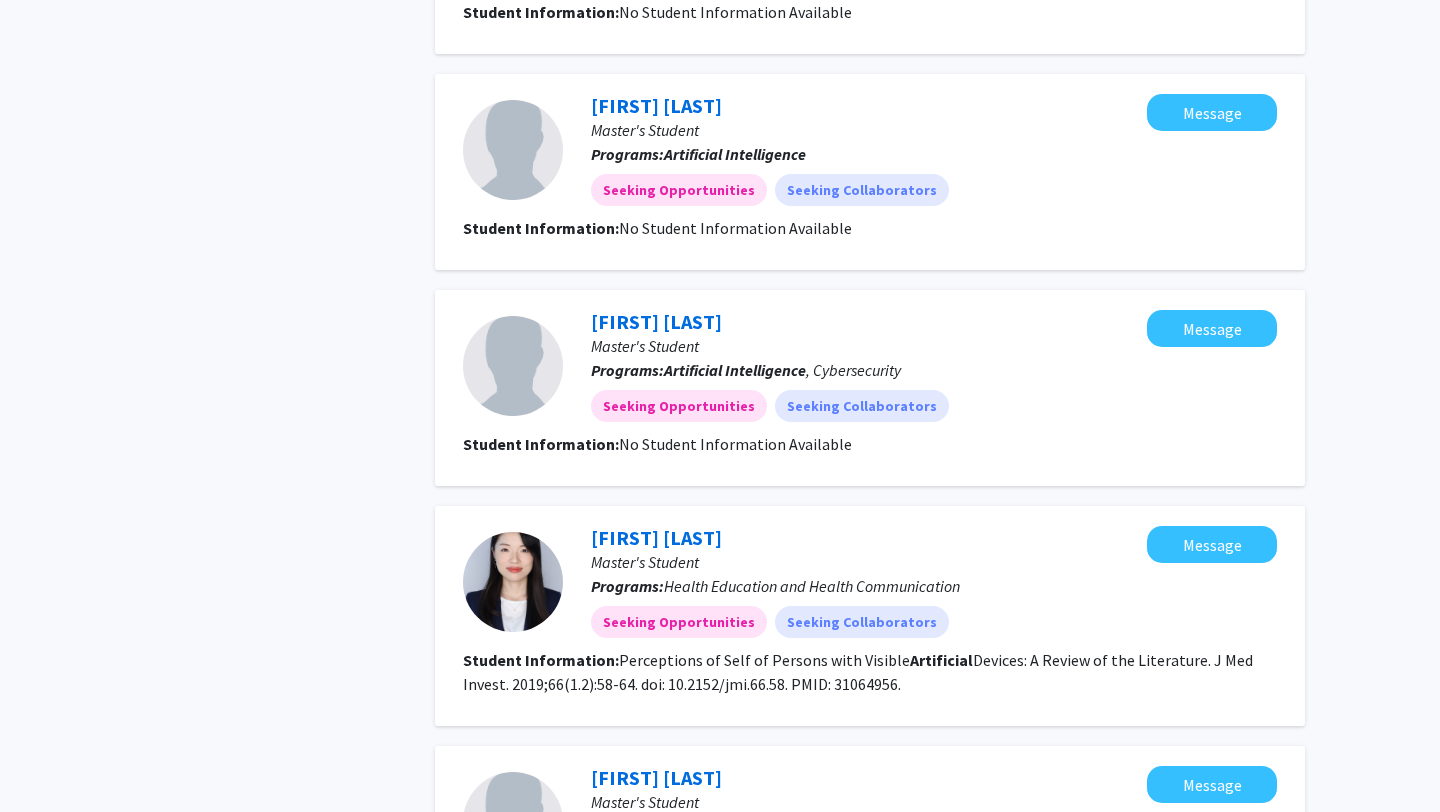 click on "[FIRST] [LAST]  Master's Student Programs:  Artificial   Intelligence Seeking Opportunities Seeking Collaborators  Message  Student Information:   No Student Information Available" 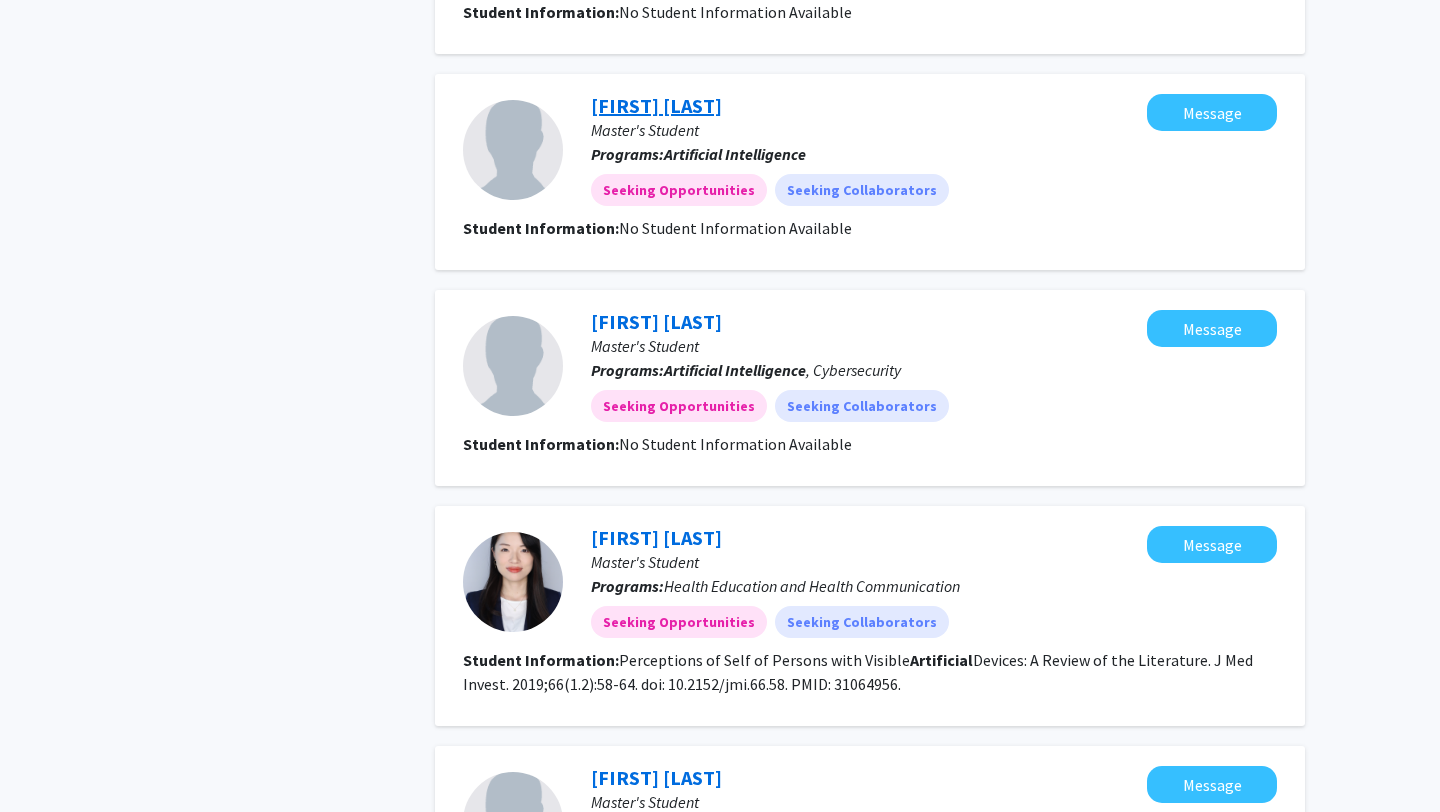 click on "[FIRST] [LAST]" 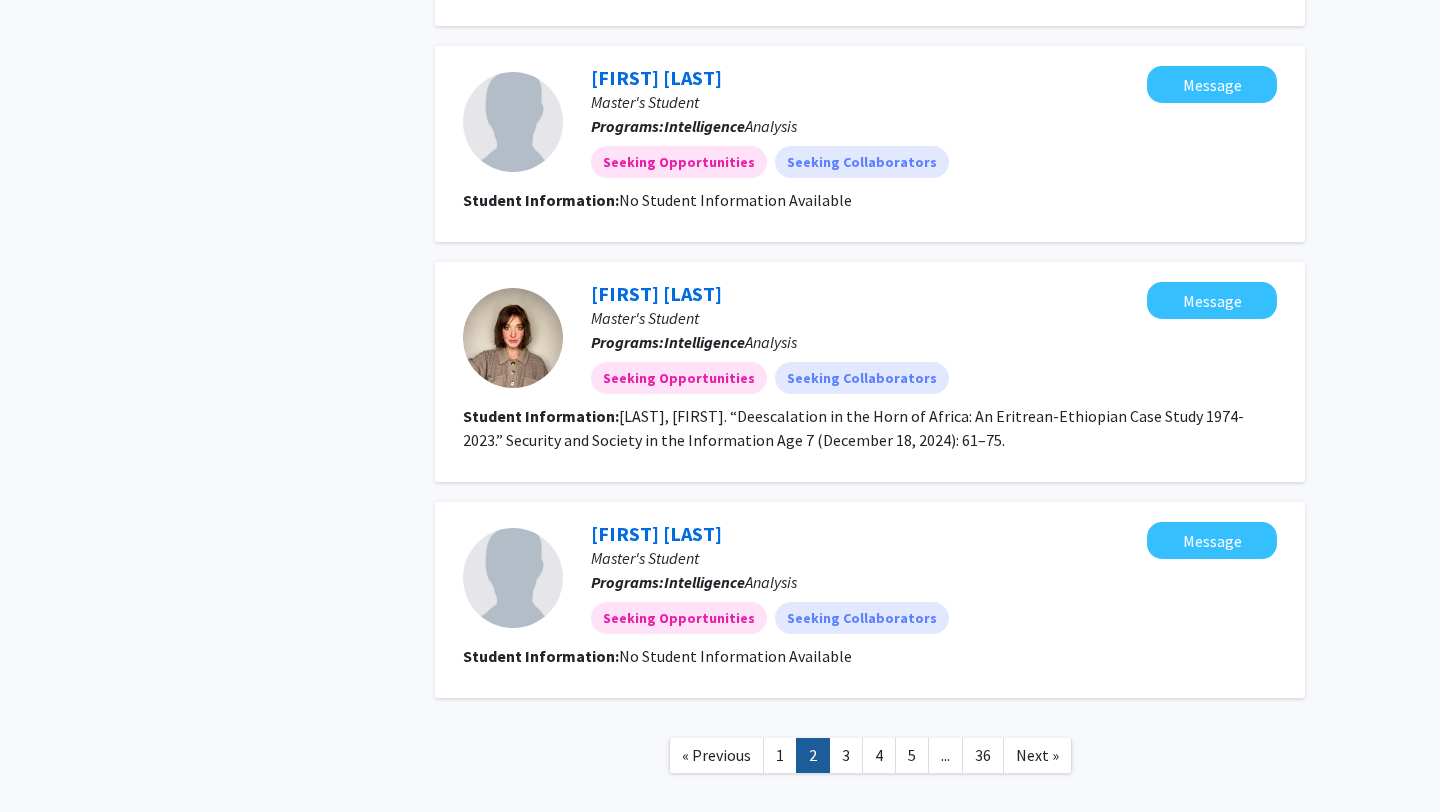 scroll, scrollTop: 1799, scrollLeft: 0, axis: vertical 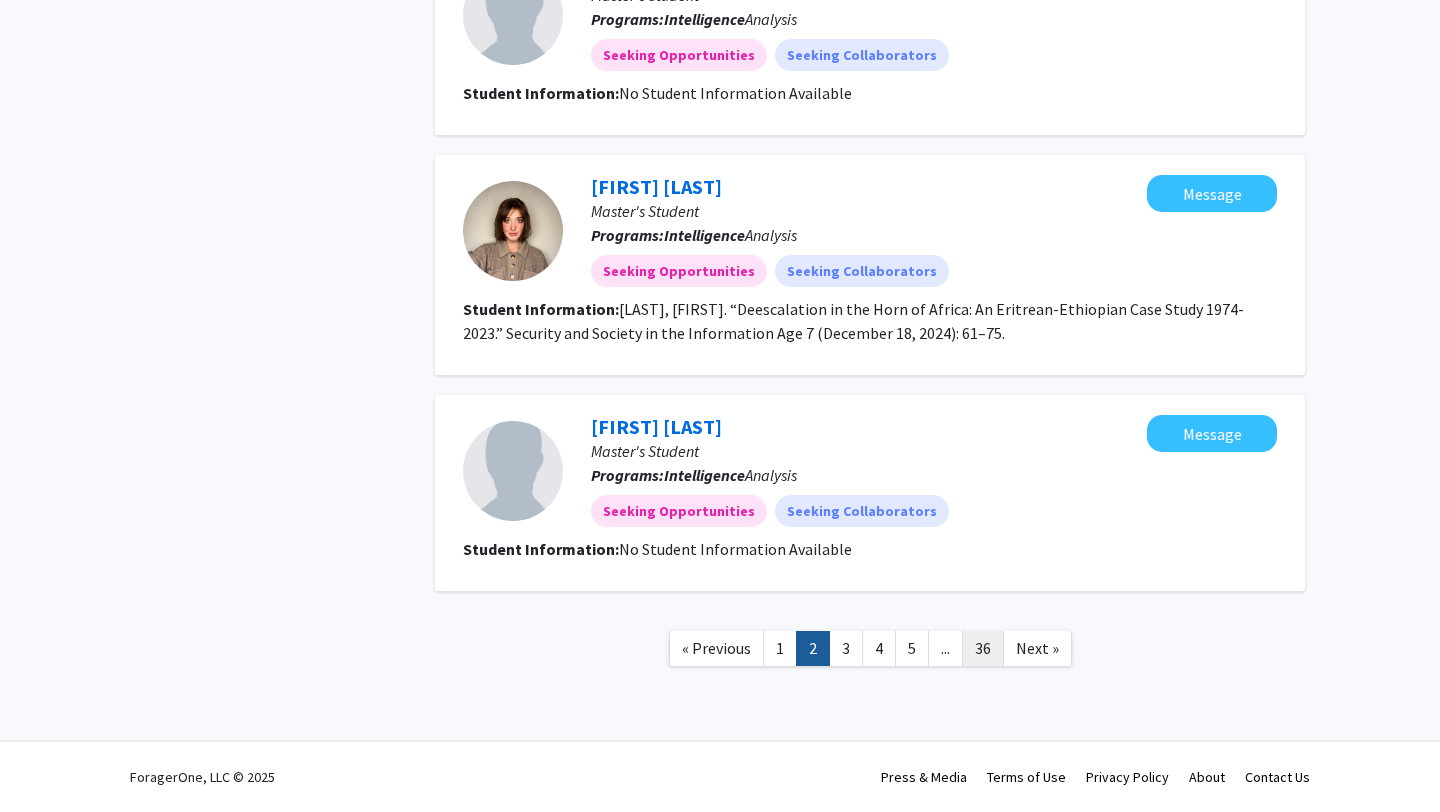 click on "36" 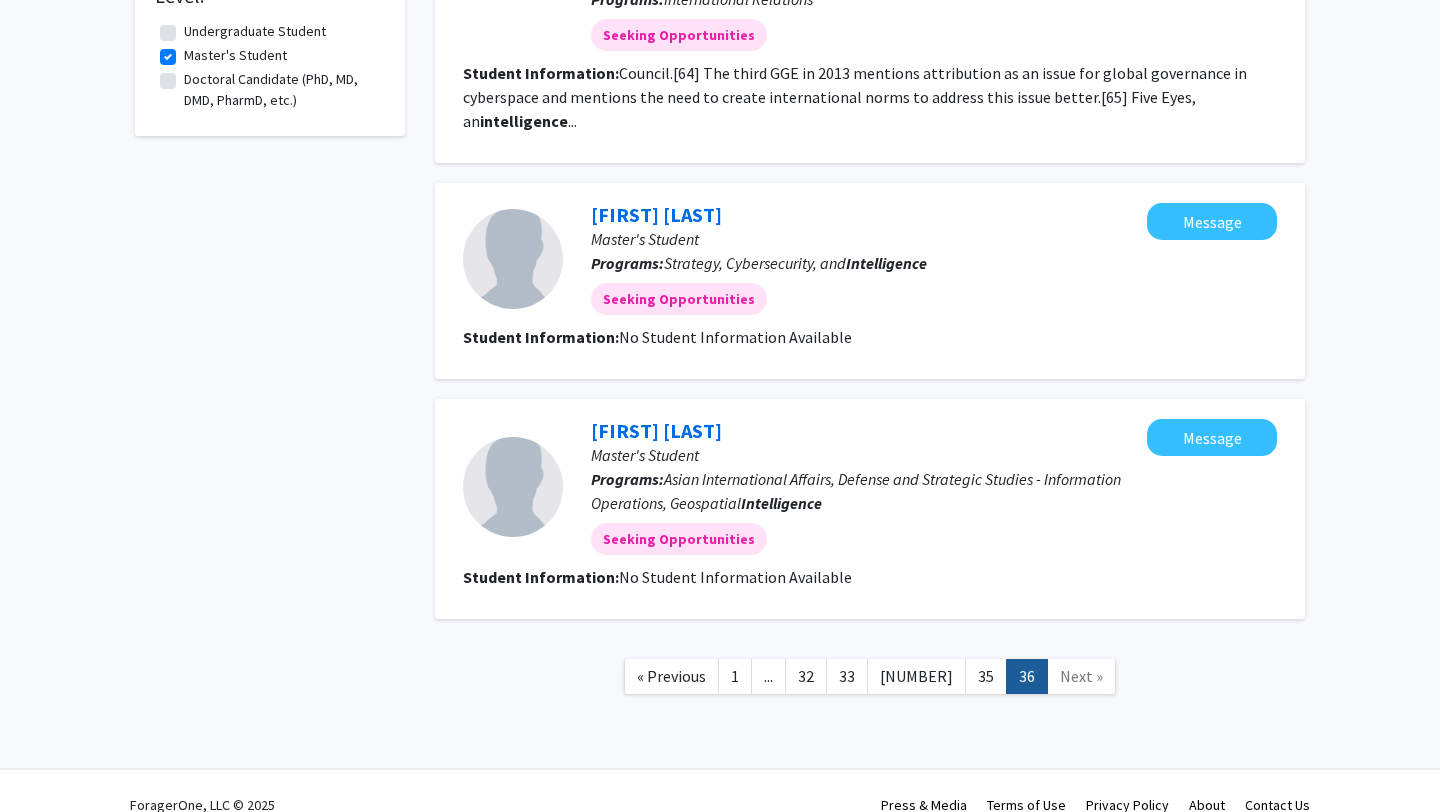 scroll, scrollTop: 731, scrollLeft: 0, axis: vertical 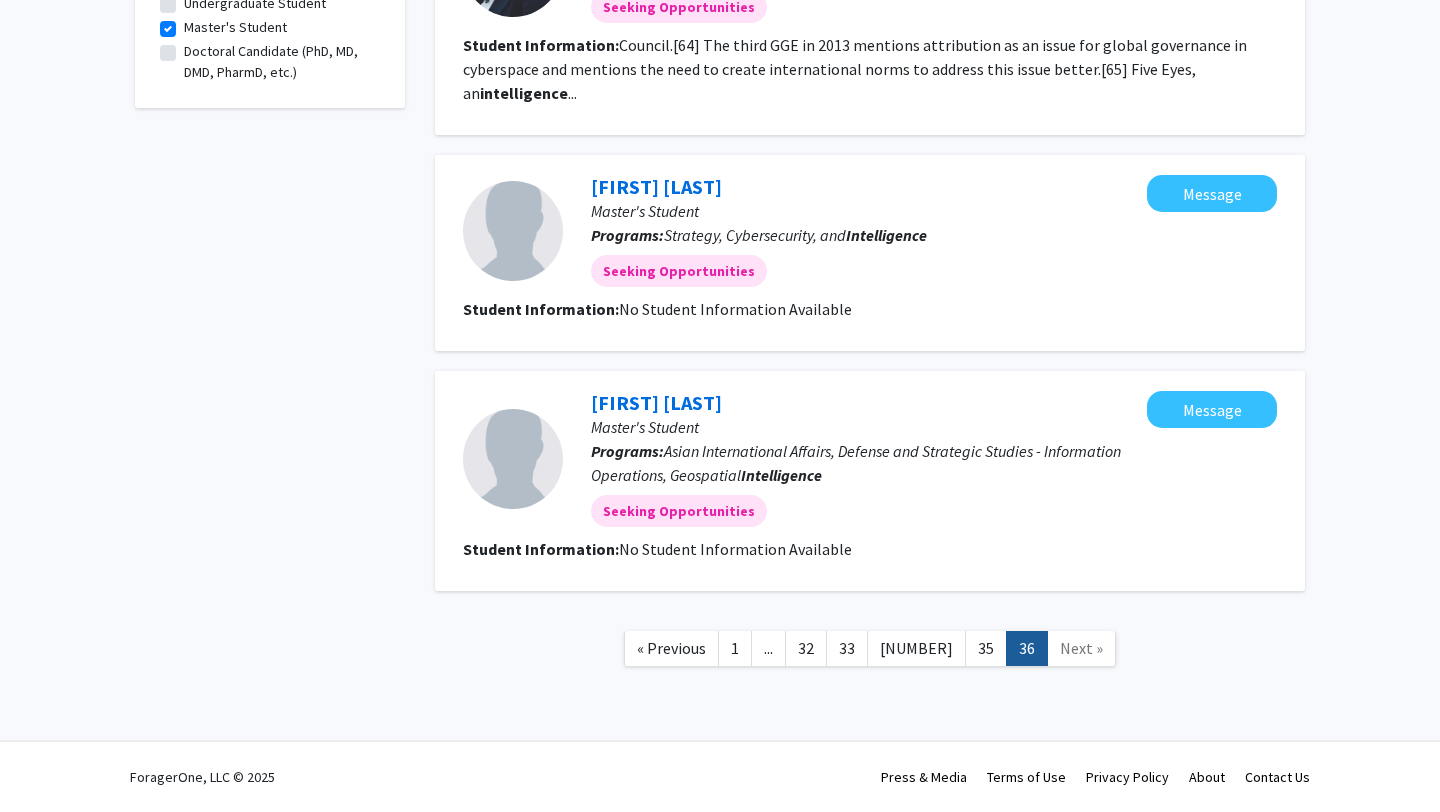 click on "Next »" 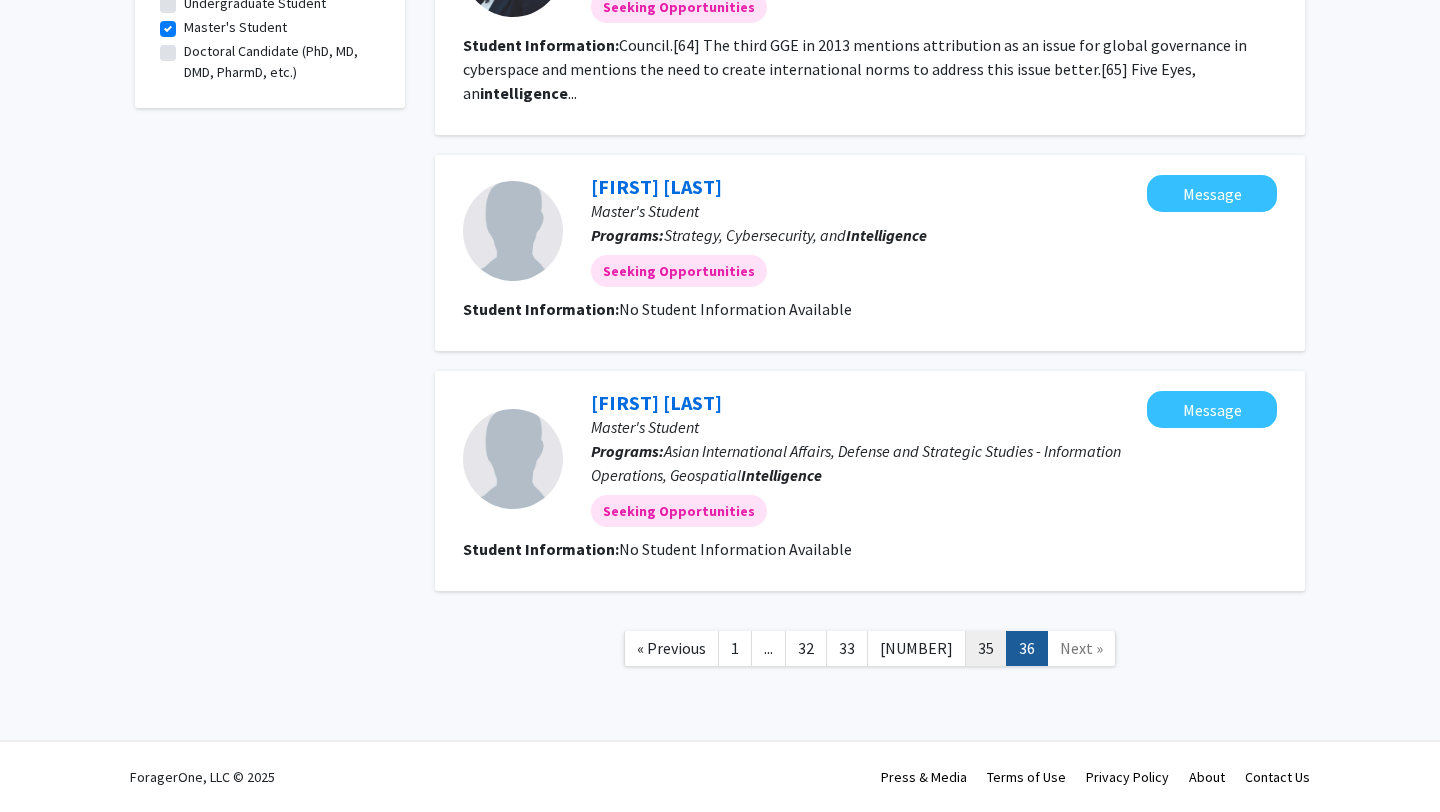 click on "35" 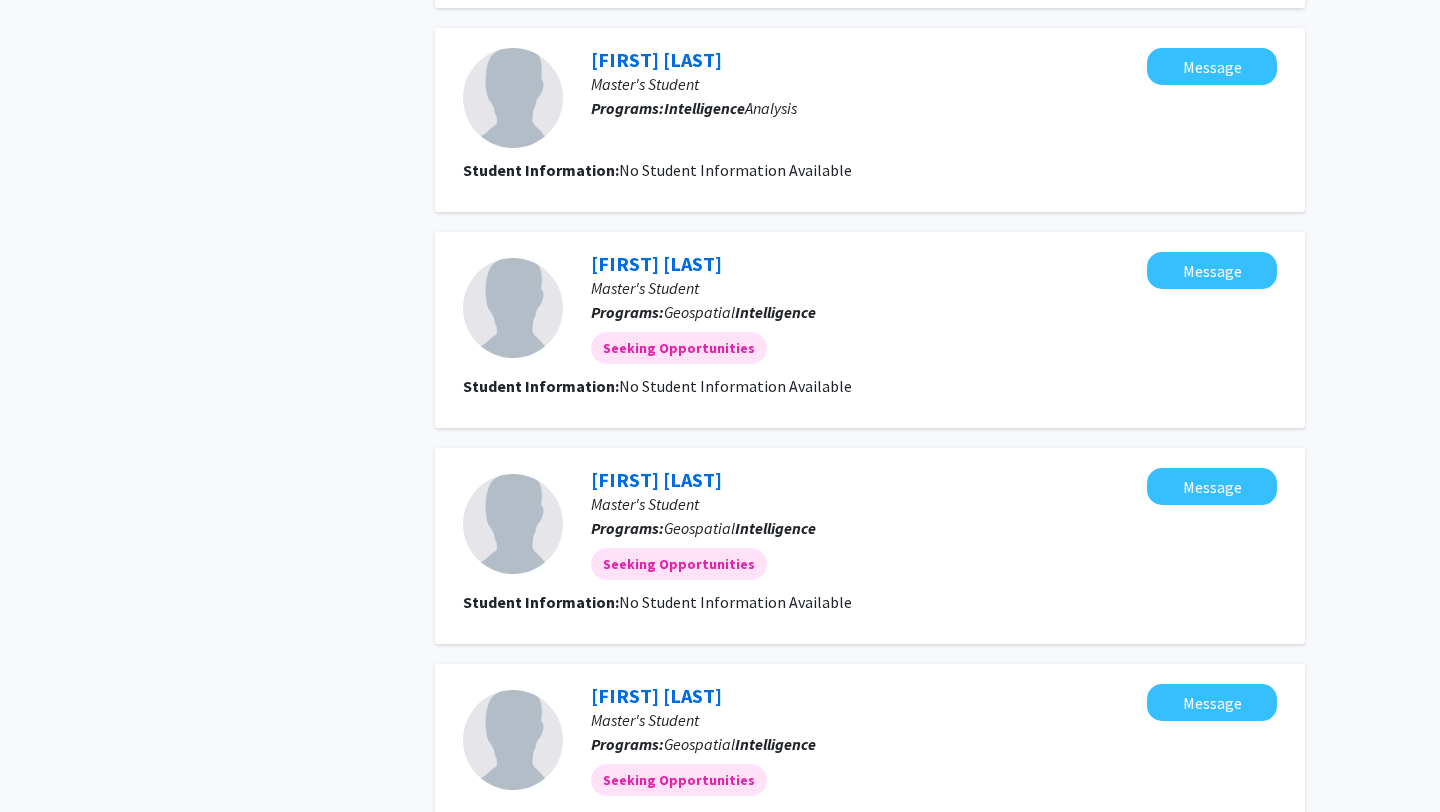 scroll, scrollTop: 1691, scrollLeft: 0, axis: vertical 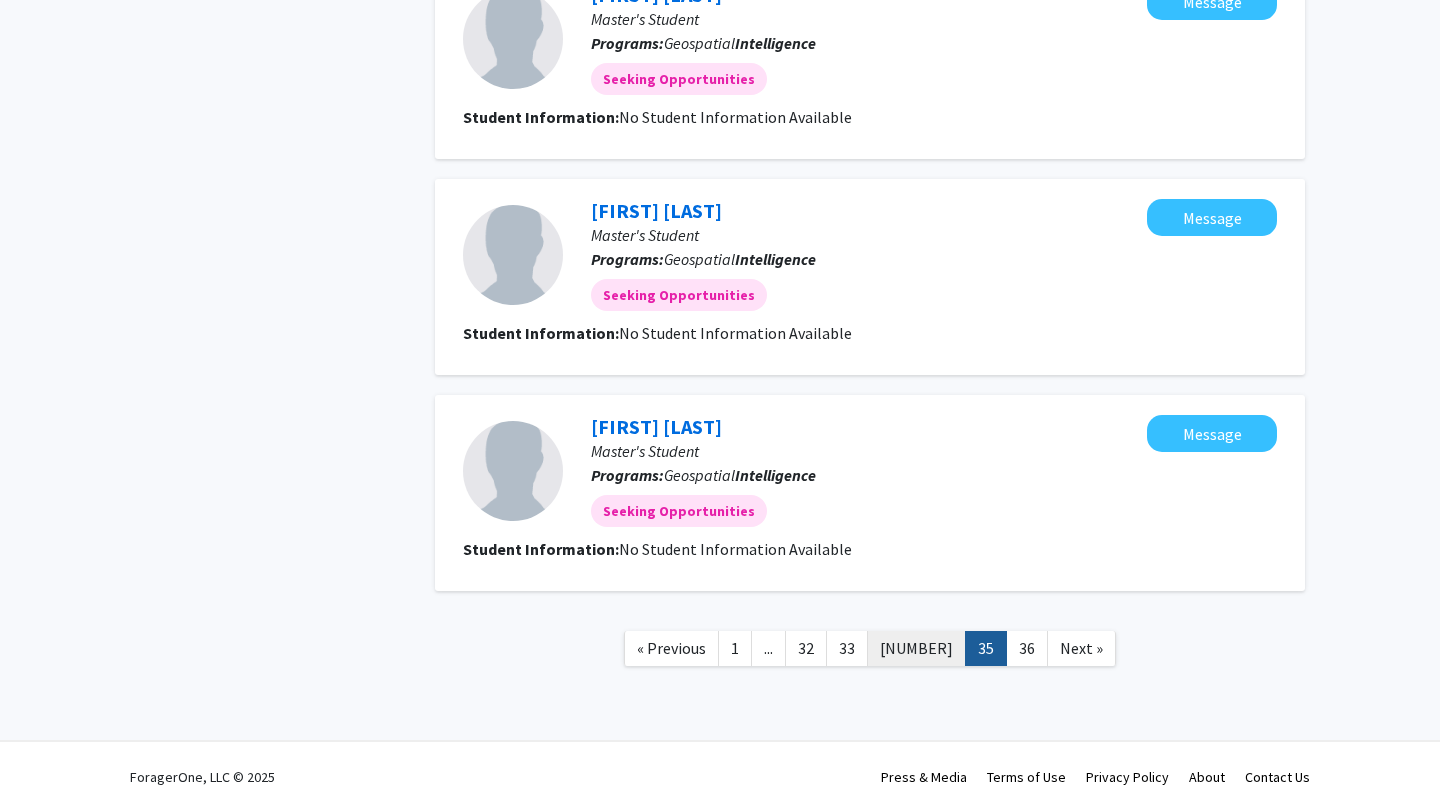 click on "[NUMBER]" 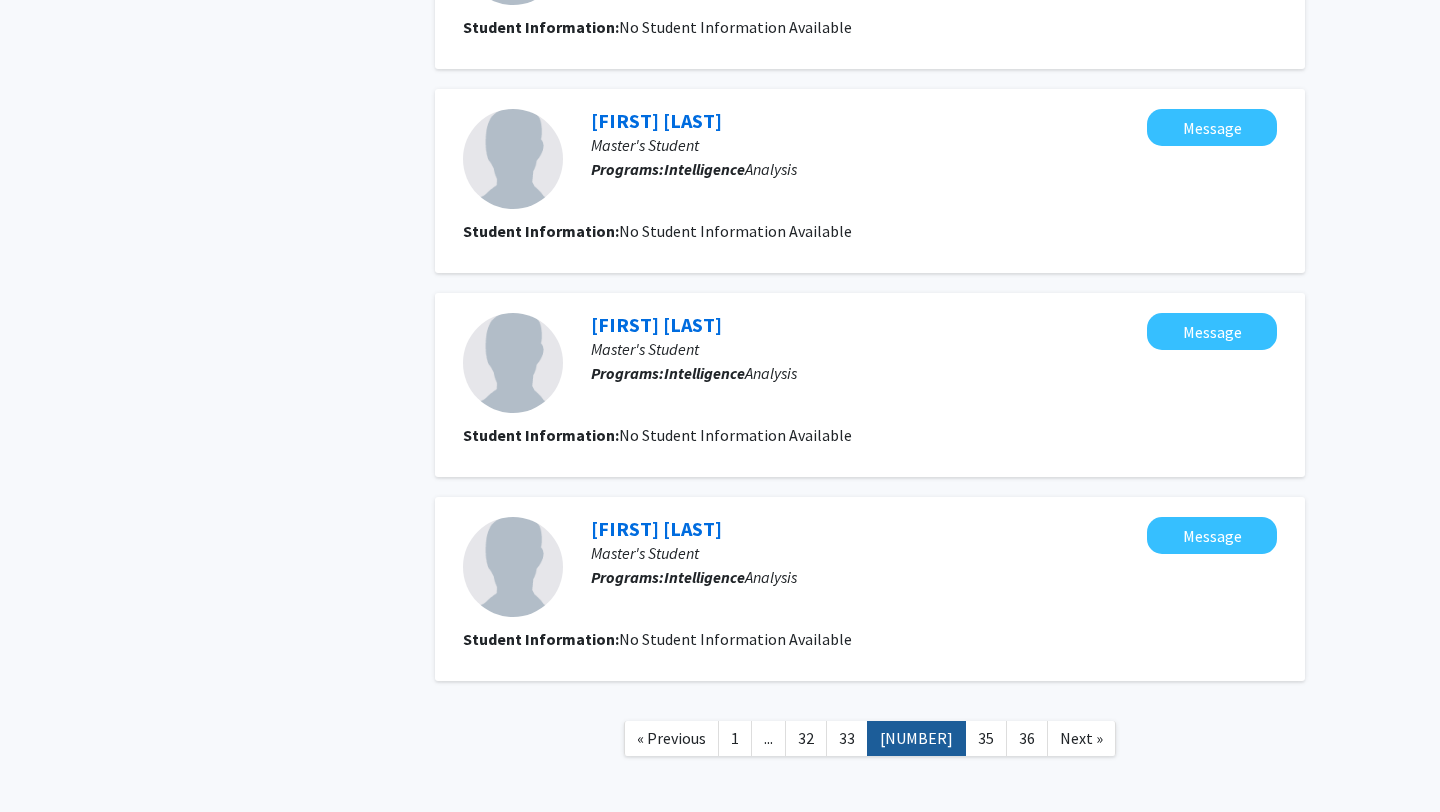scroll, scrollTop: 1631, scrollLeft: 0, axis: vertical 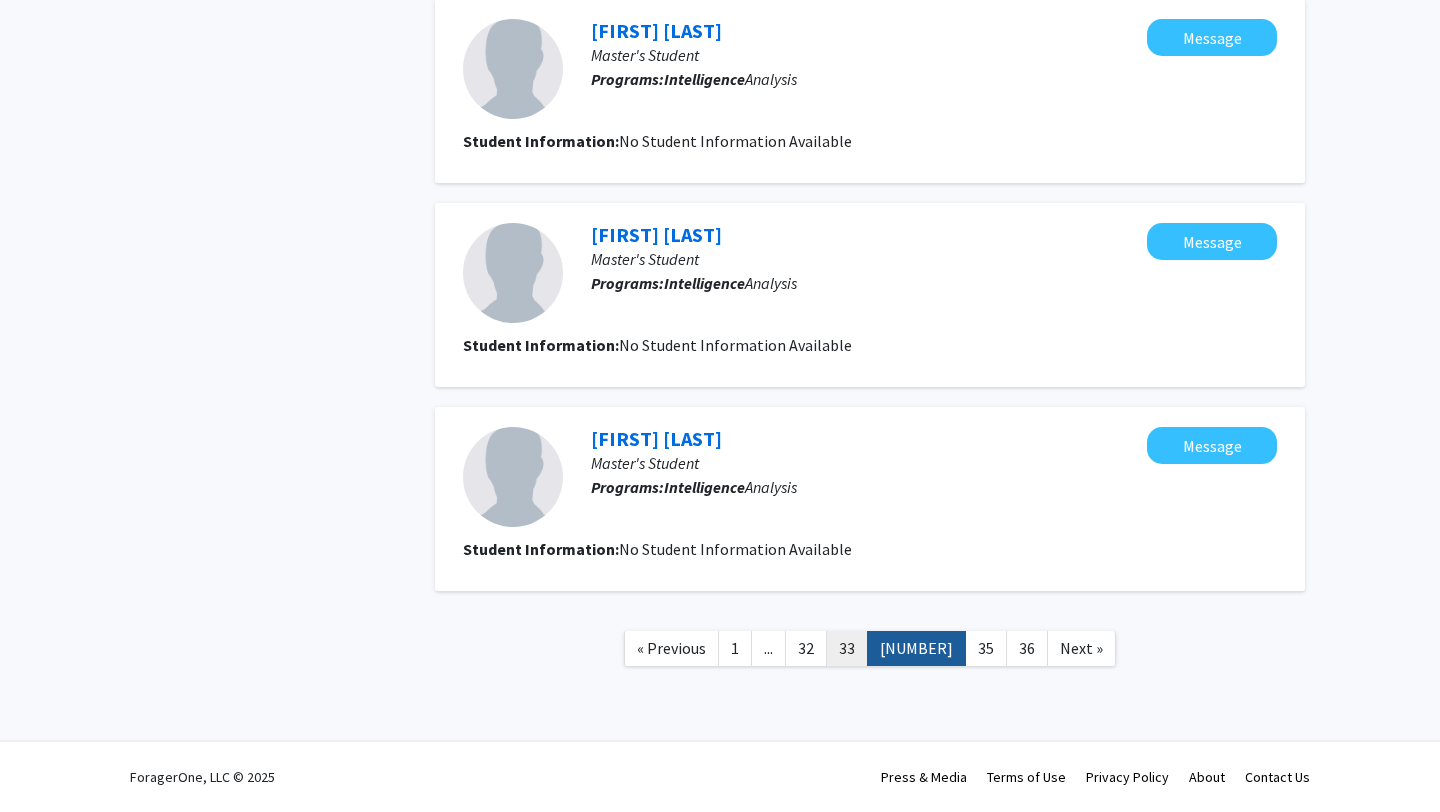 click on "33" 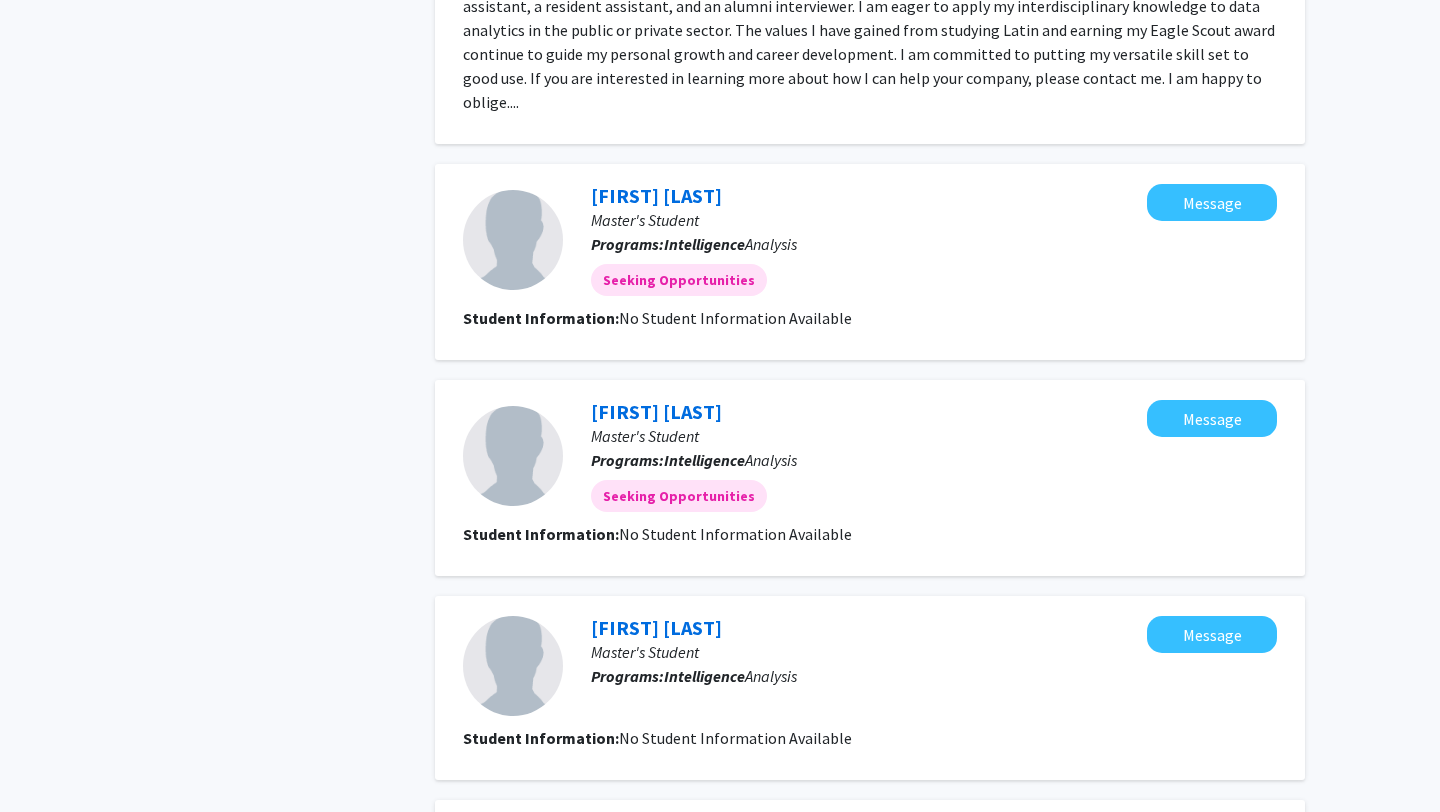 scroll, scrollTop: 1811, scrollLeft: 0, axis: vertical 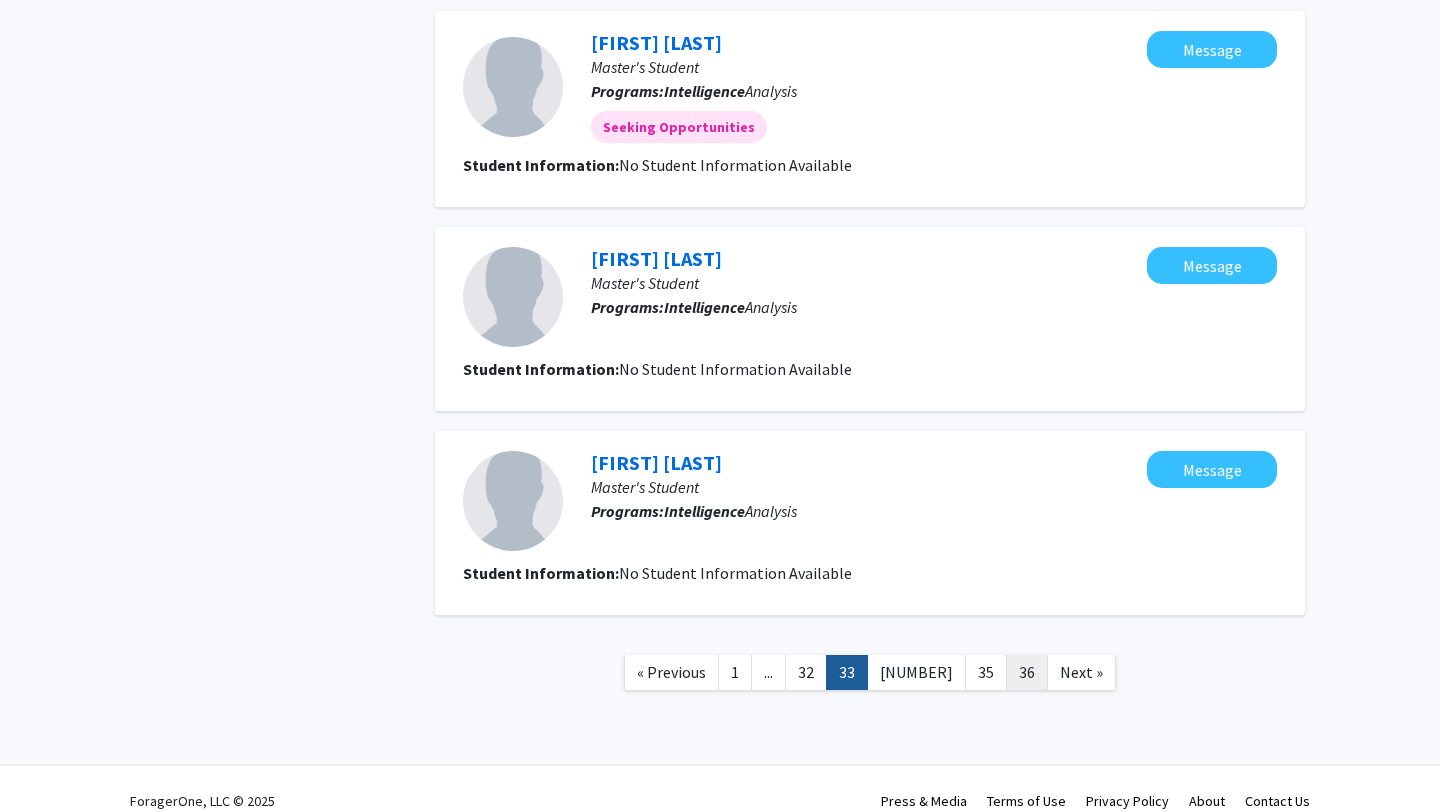 click on "36" 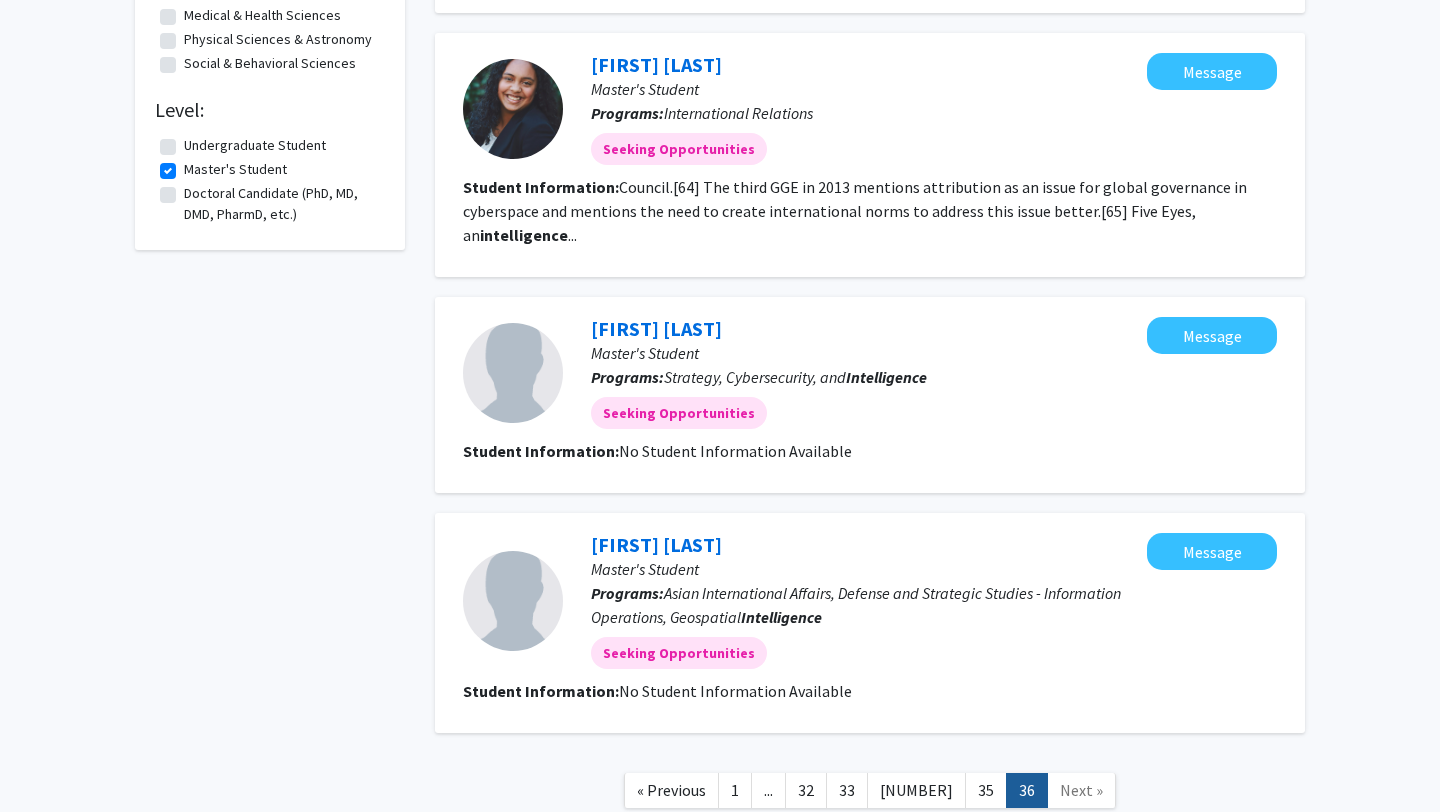 scroll, scrollTop: 731, scrollLeft: 0, axis: vertical 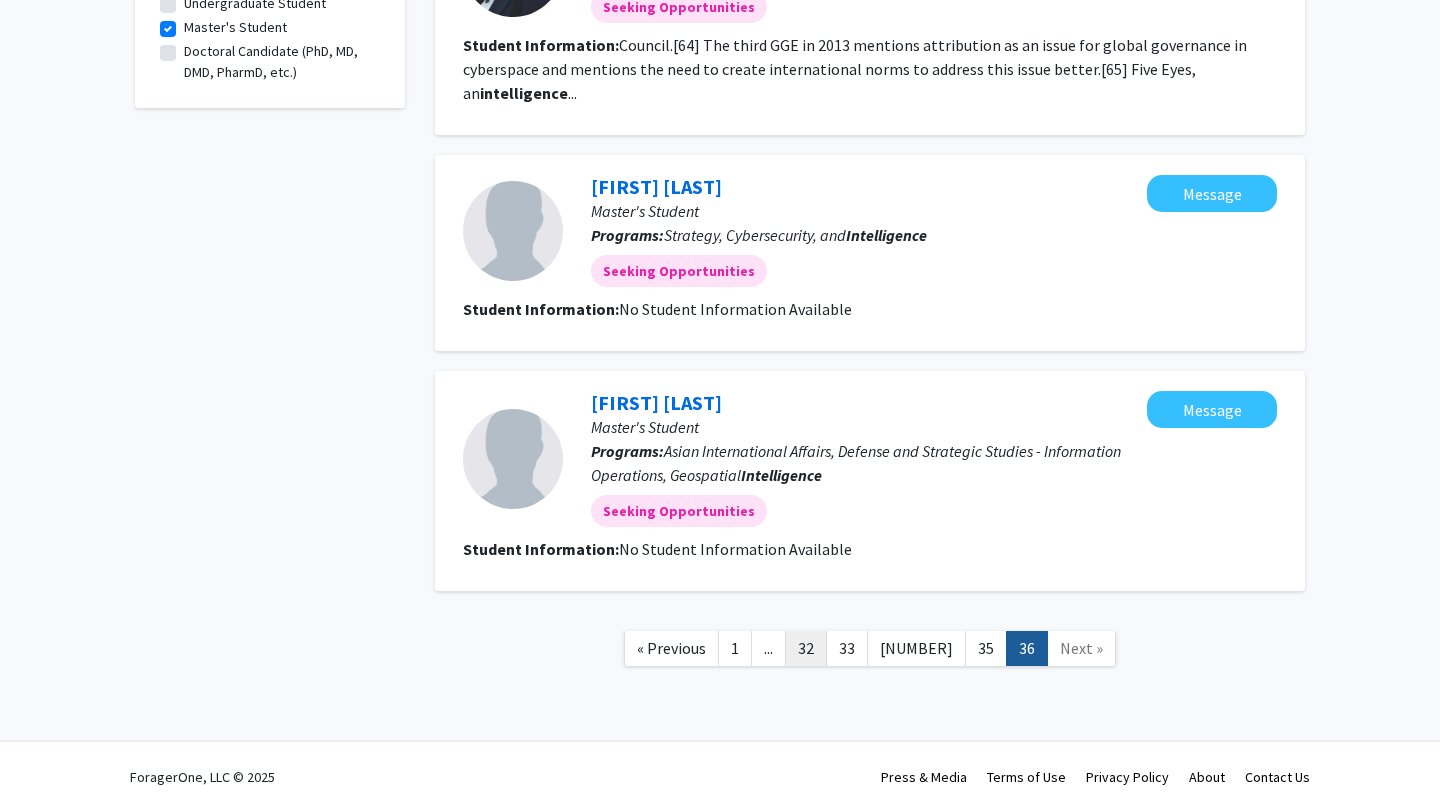 click on "32" 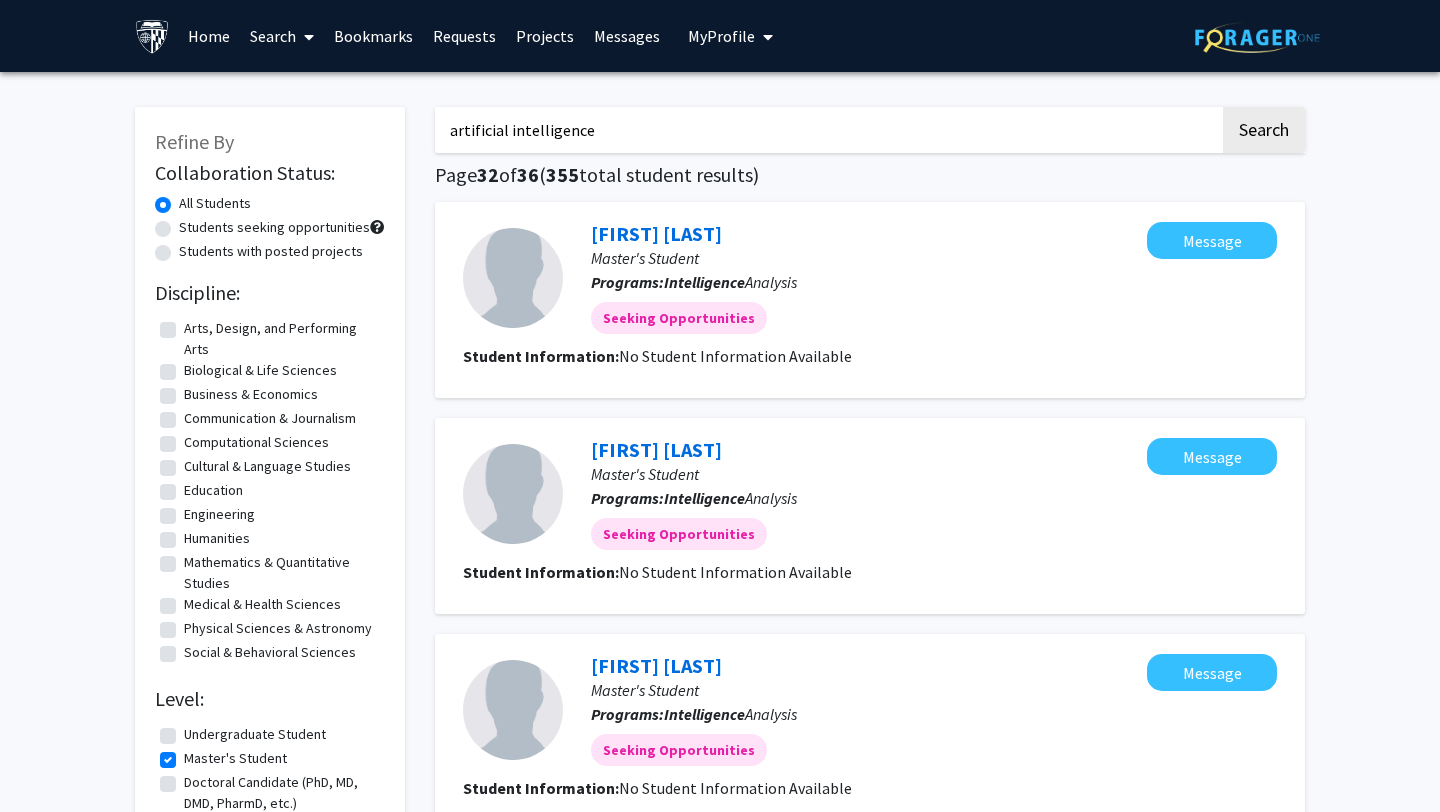 click on "Computational Sciences" 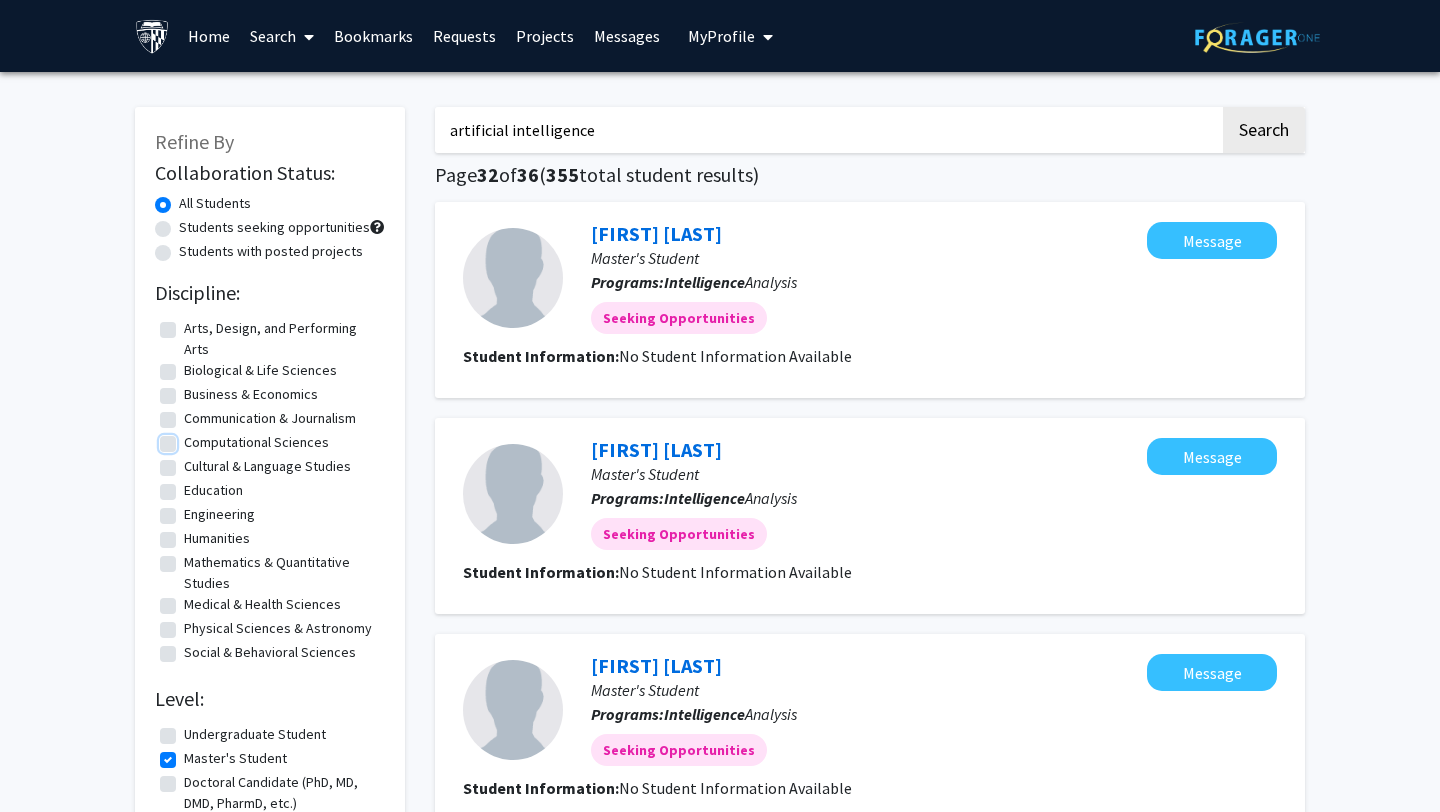click on "Computational Sciences" at bounding box center (190, 438) 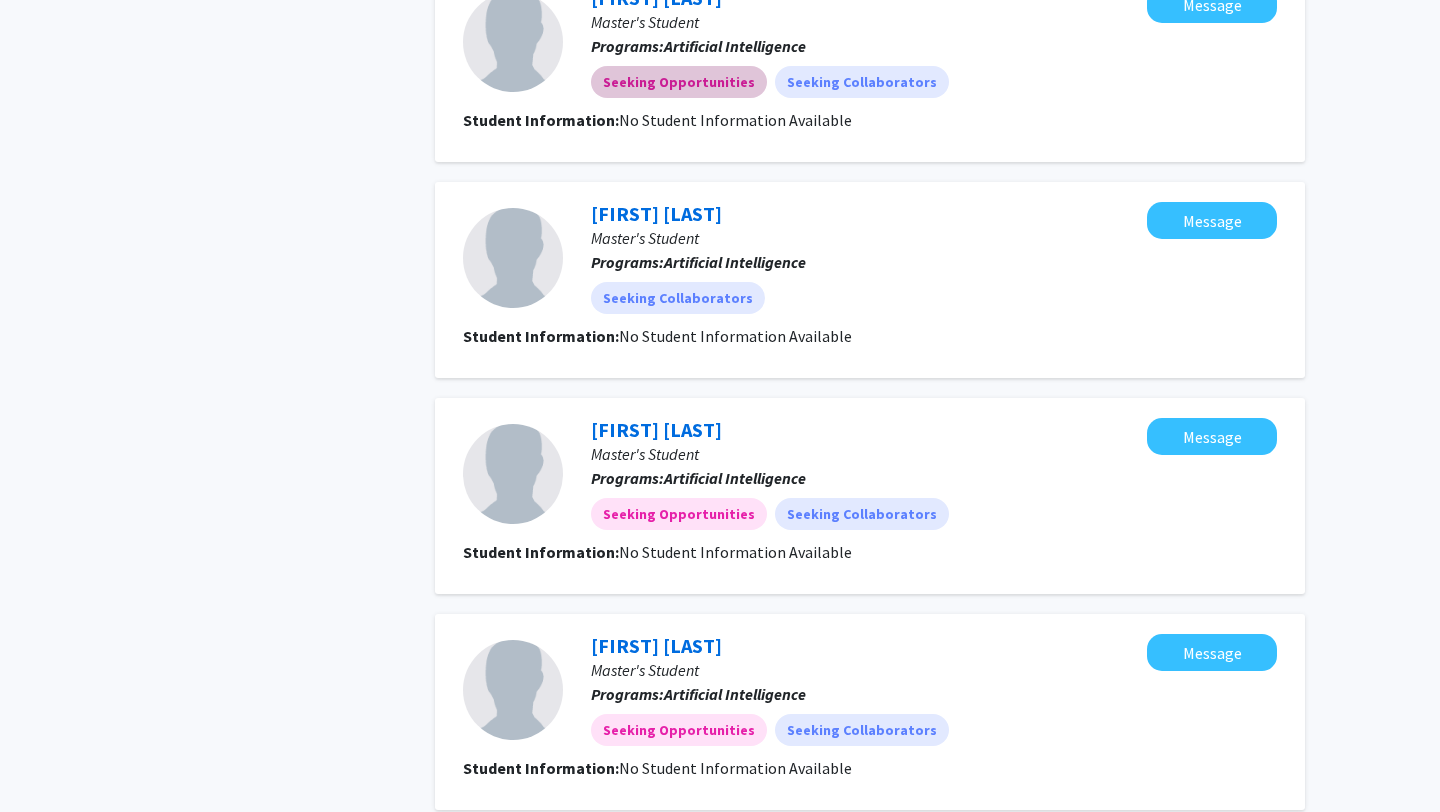 scroll, scrollTop: 1775, scrollLeft: 0, axis: vertical 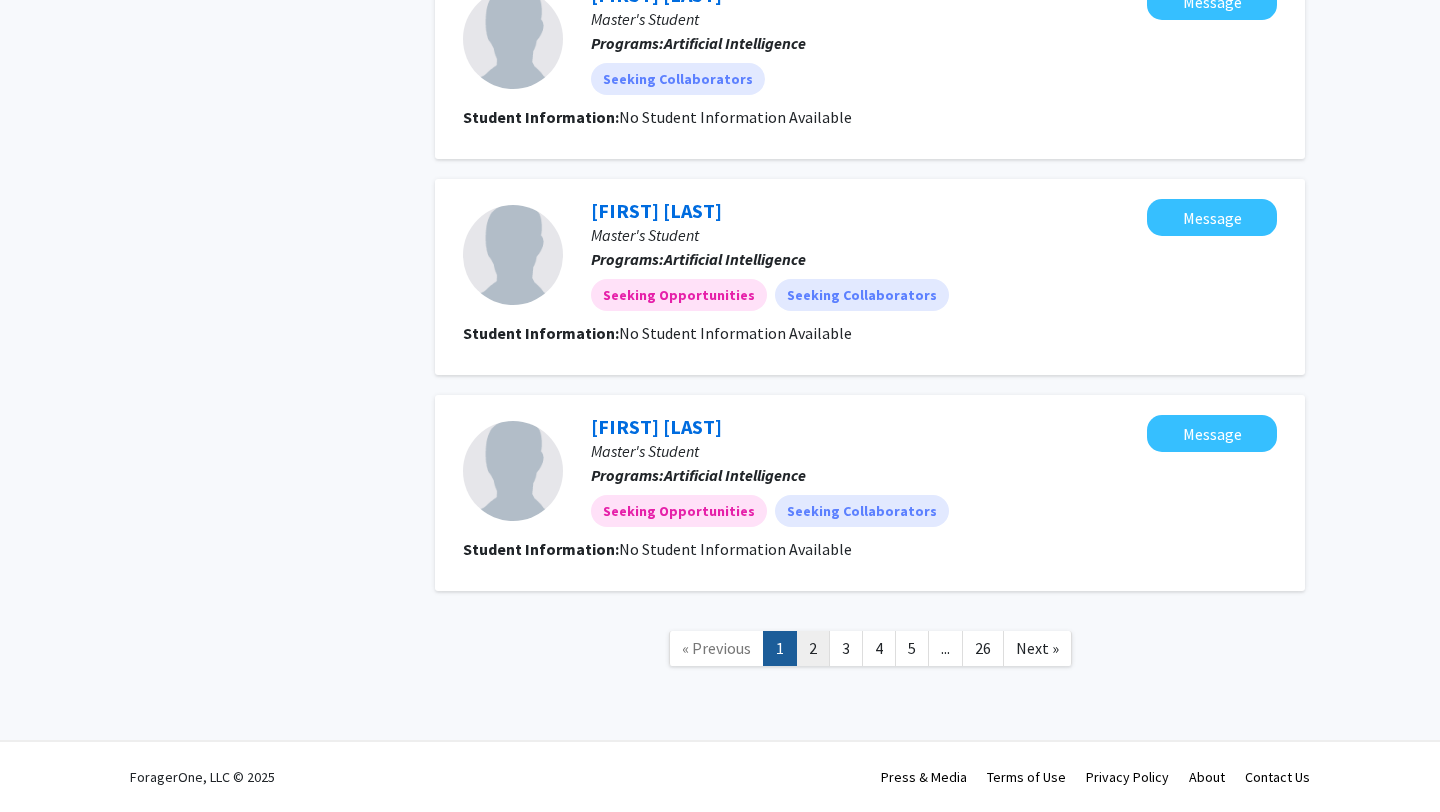 click on "2" 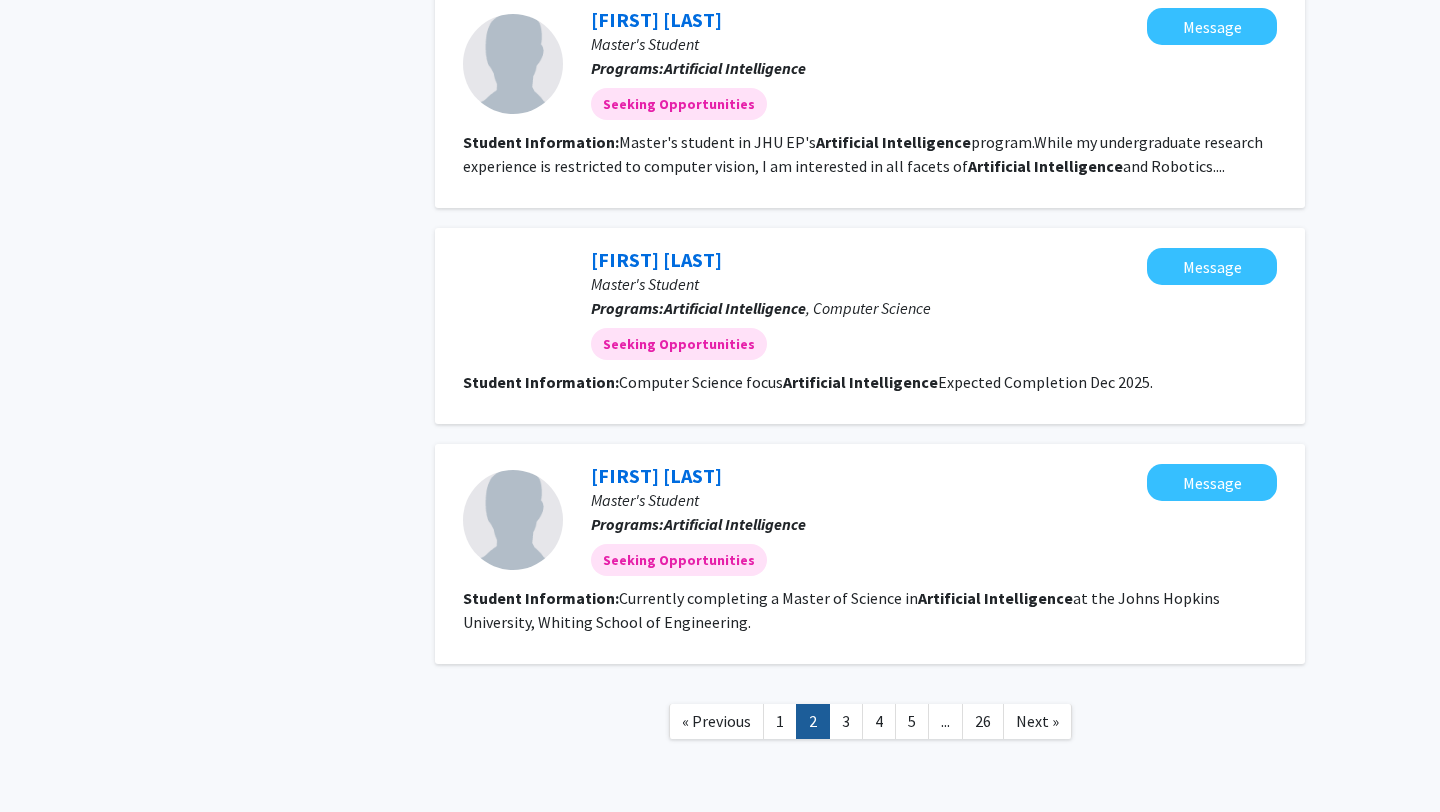 scroll, scrollTop: 1775, scrollLeft: 0, axis: vertical 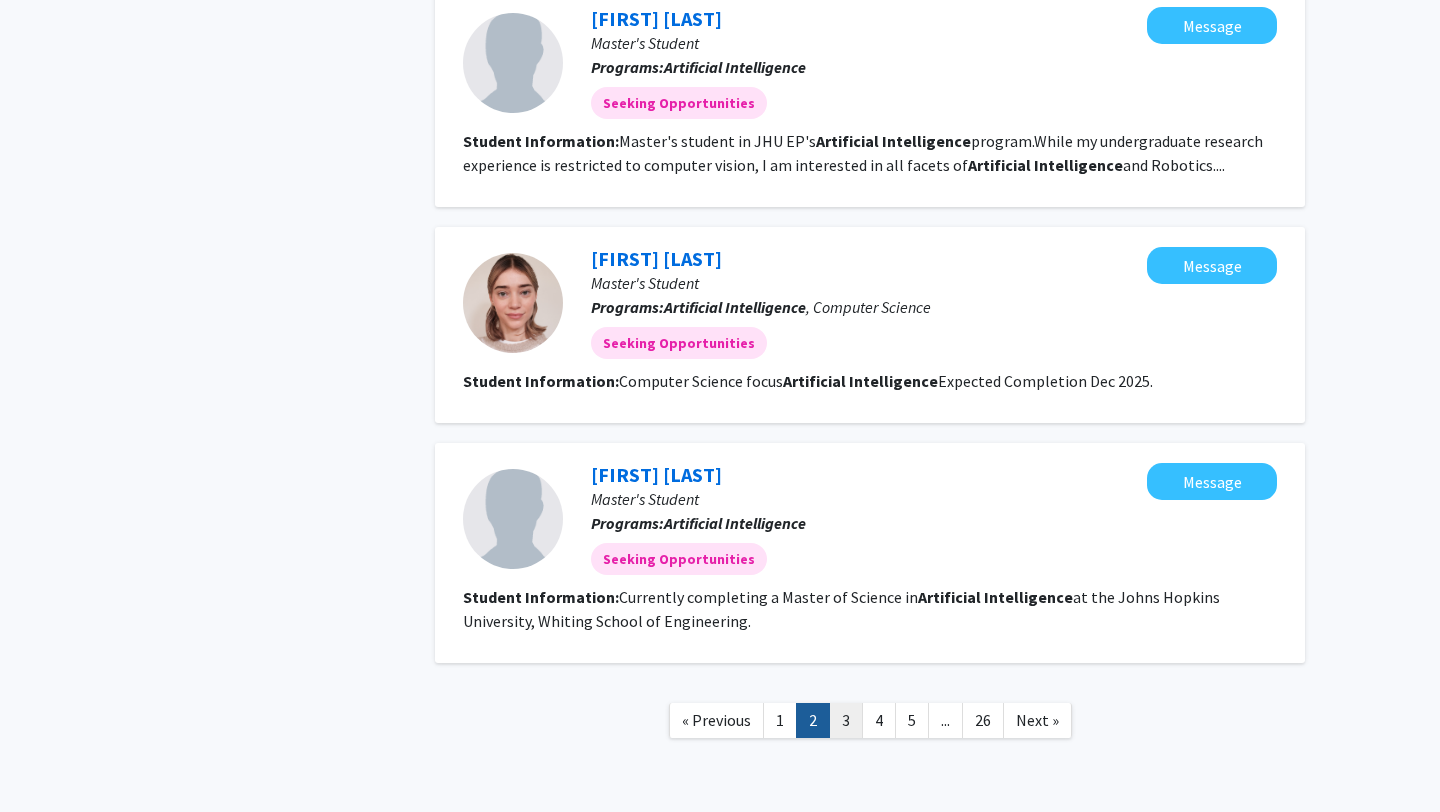 click on "3" 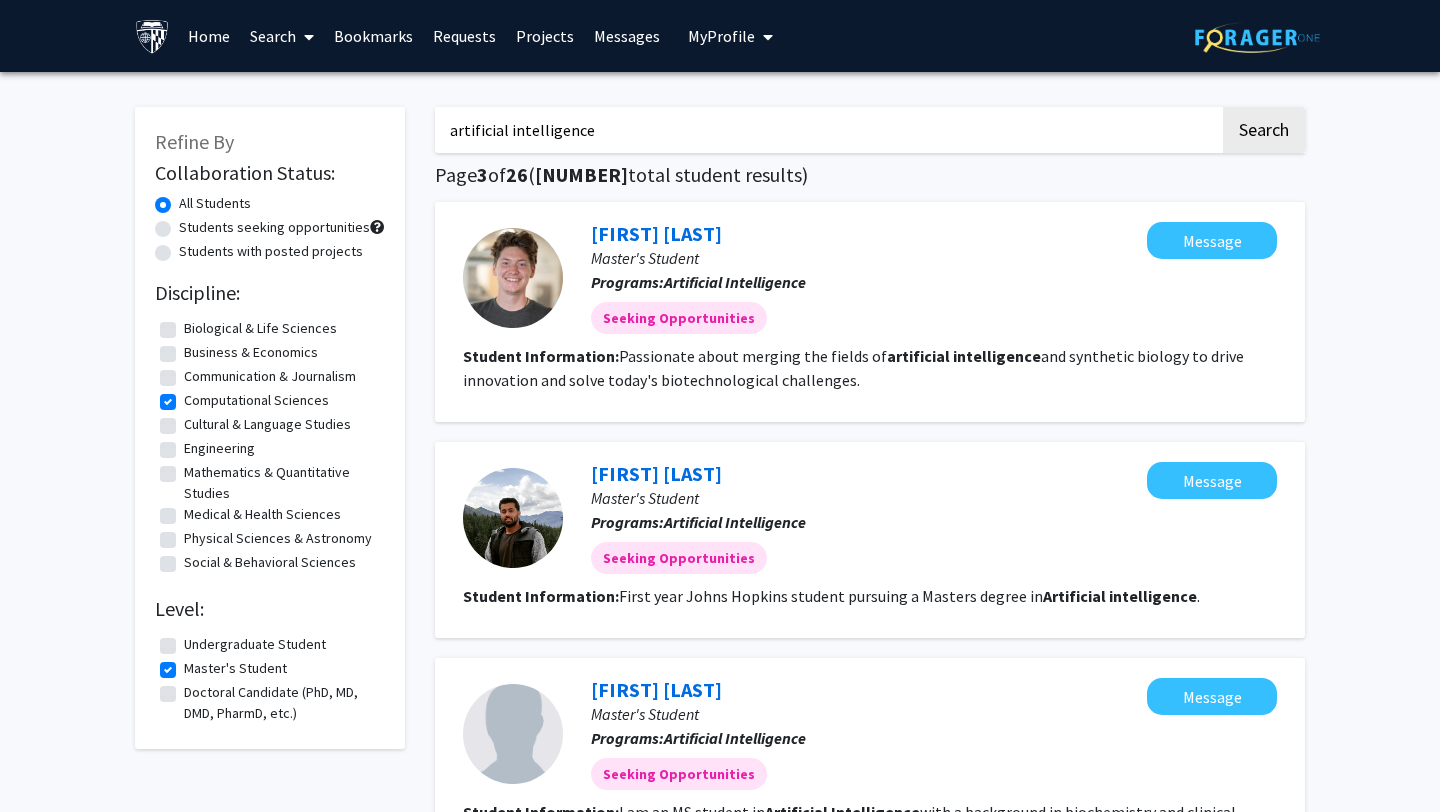 click on "Master's Student" 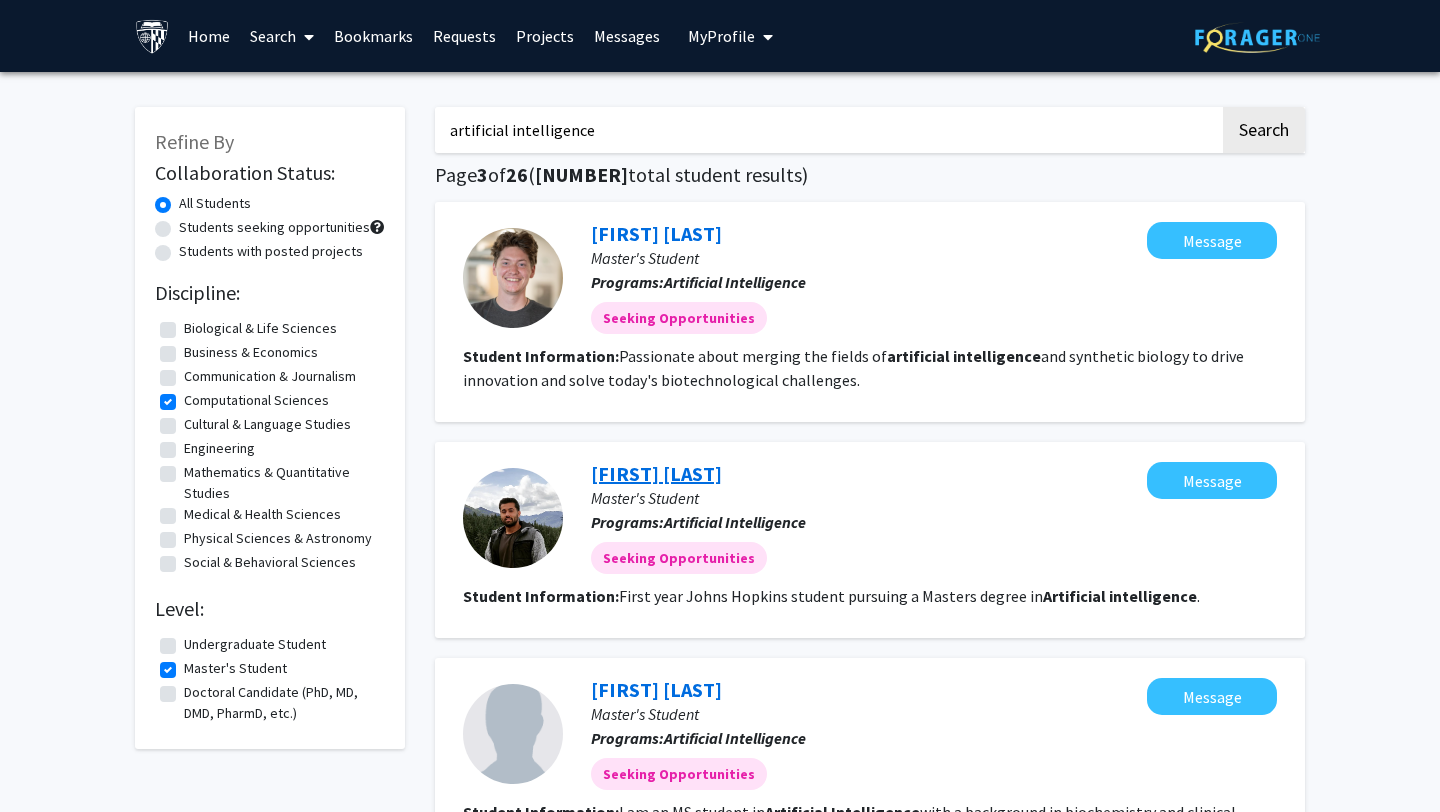 click on "[FIRST] [LAST]" 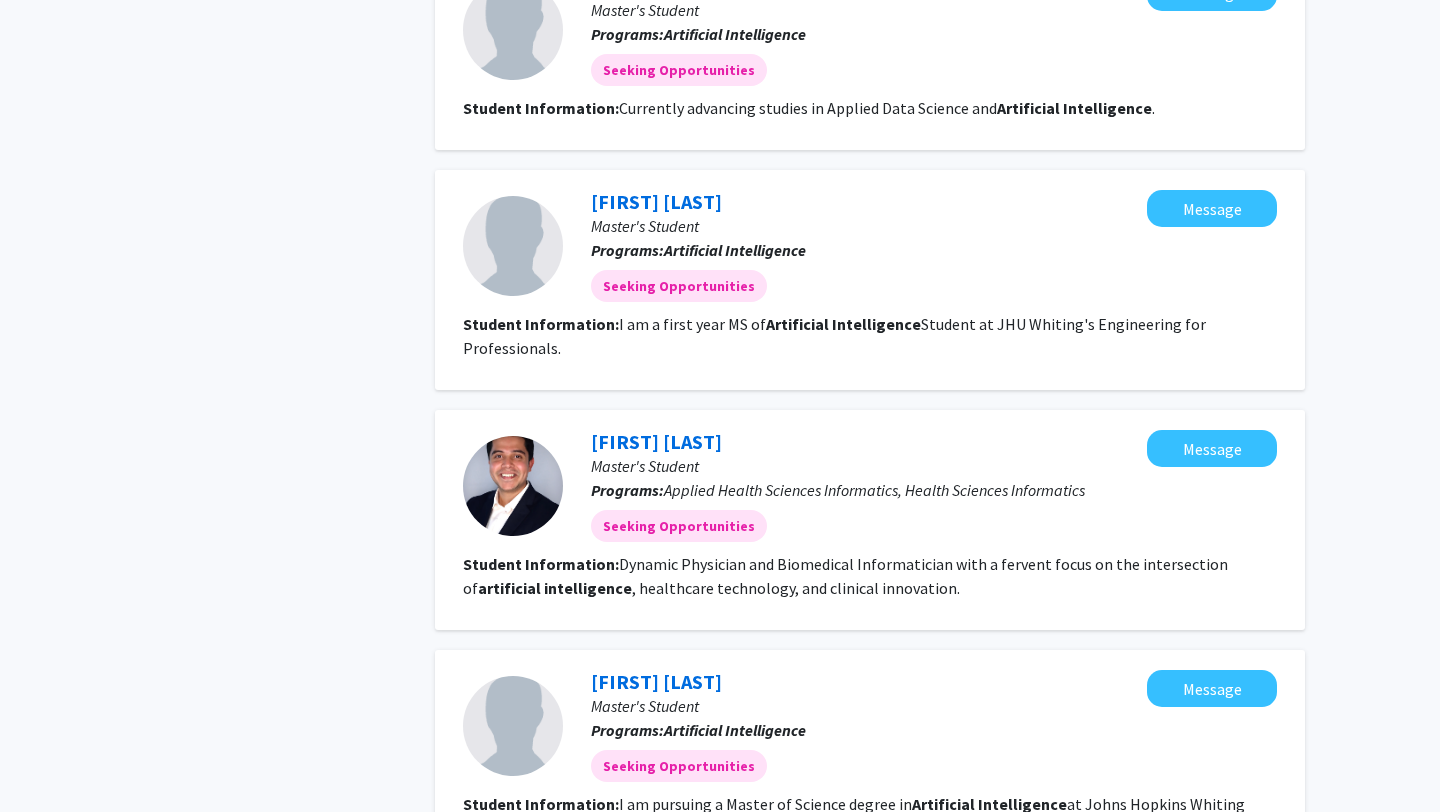 scroll, scrollTop: 2039, scrollLeft: 0, axis: vertical 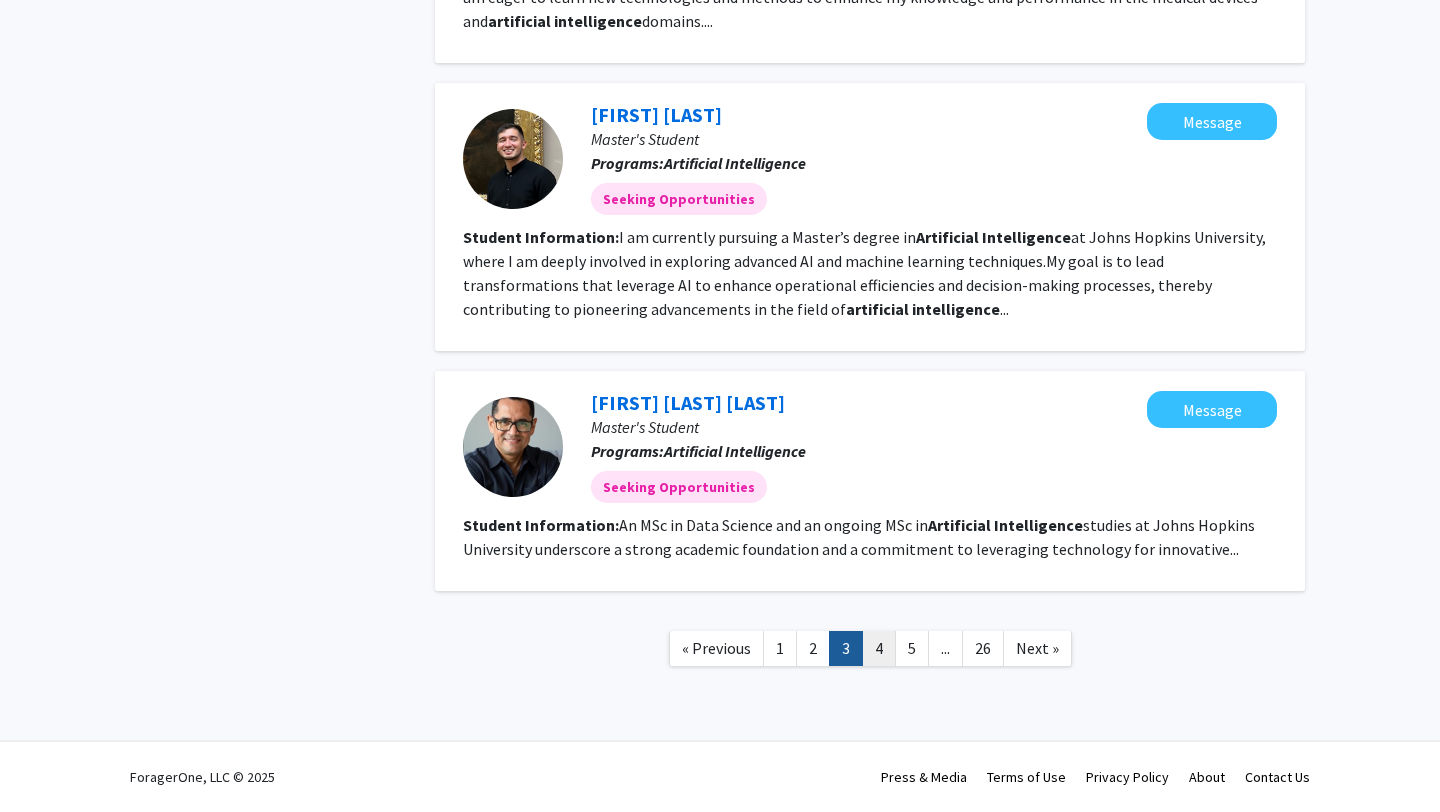 click on "4" 